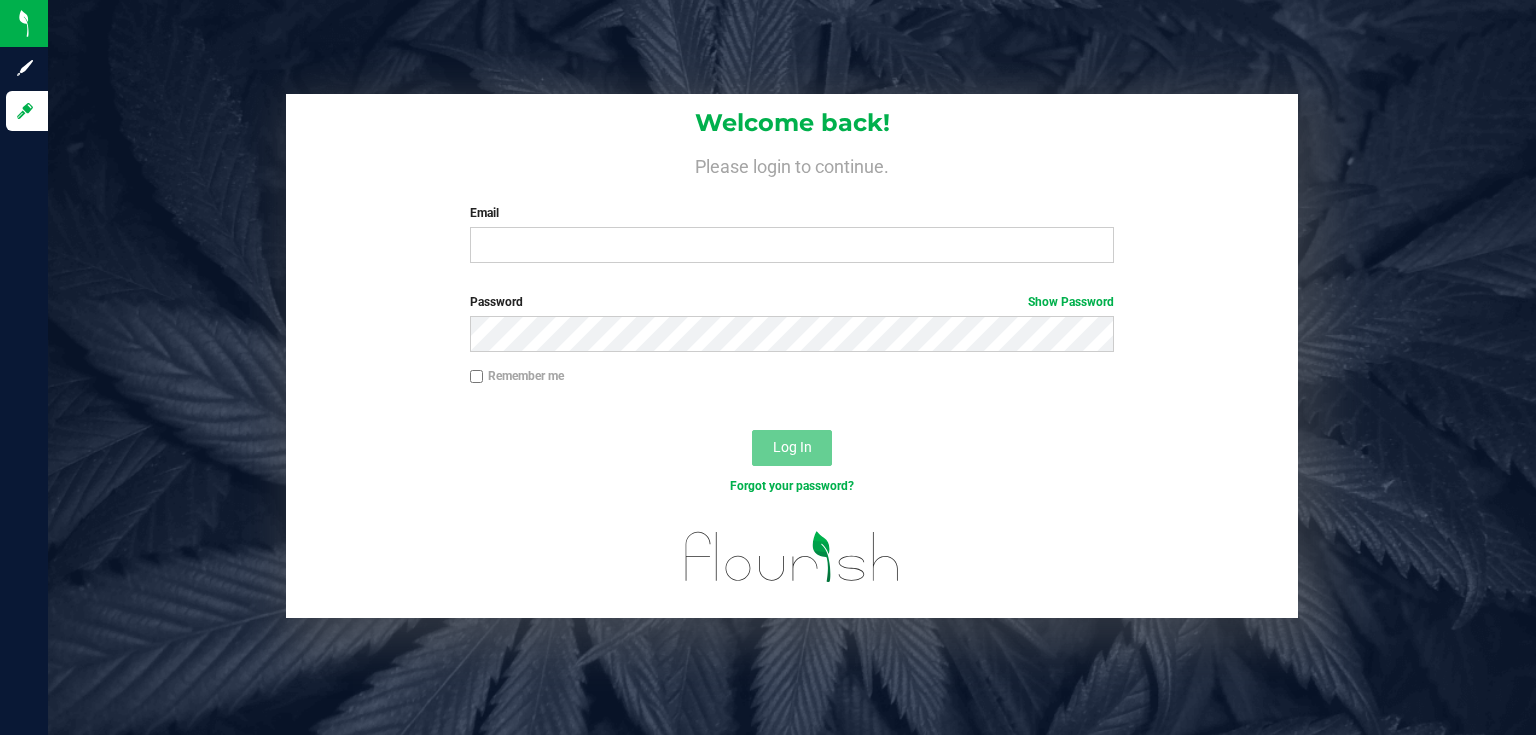 scroll, scrollTop: 0, scrollLeft: 0, axis: both 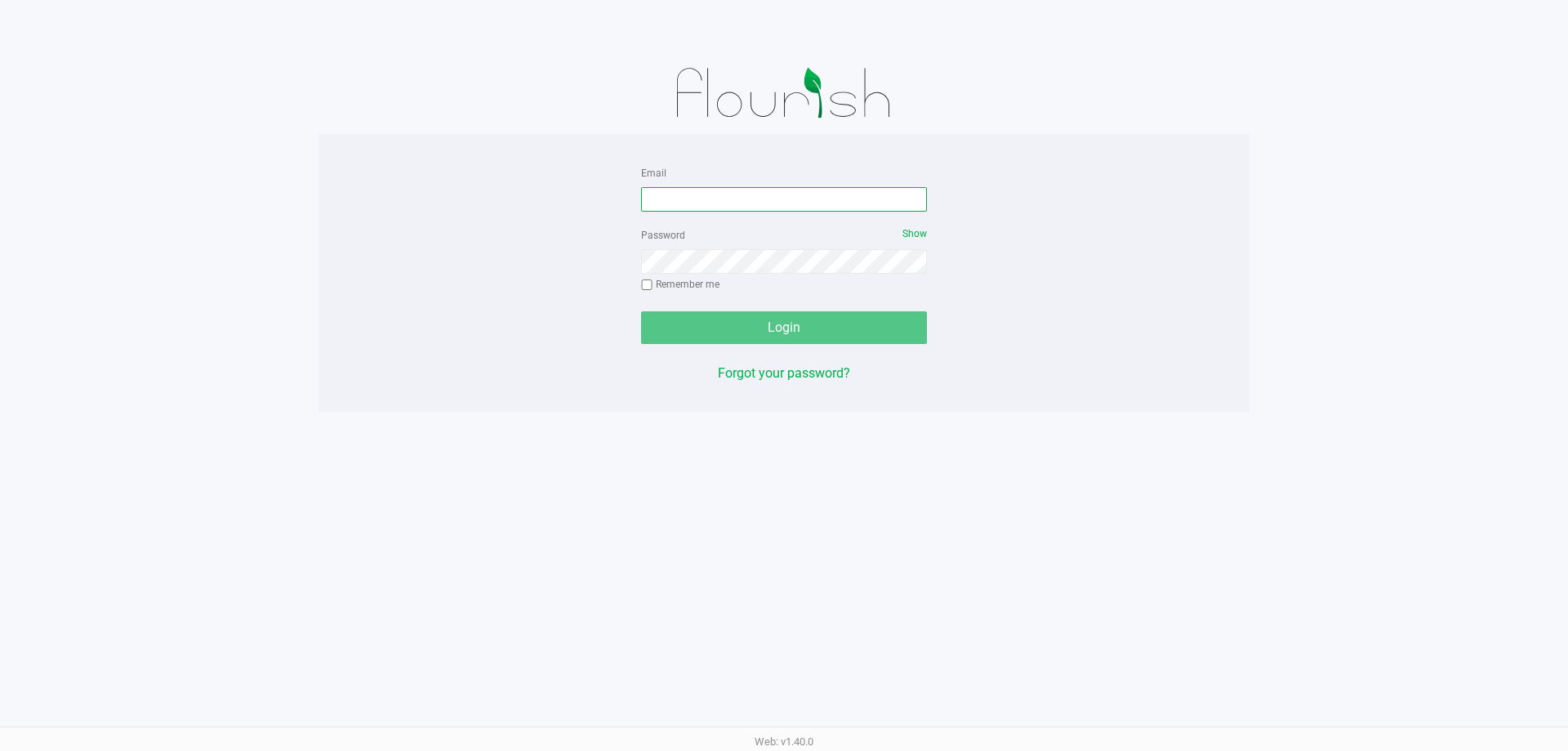 click on "Email" at bounding box center [784, 199] 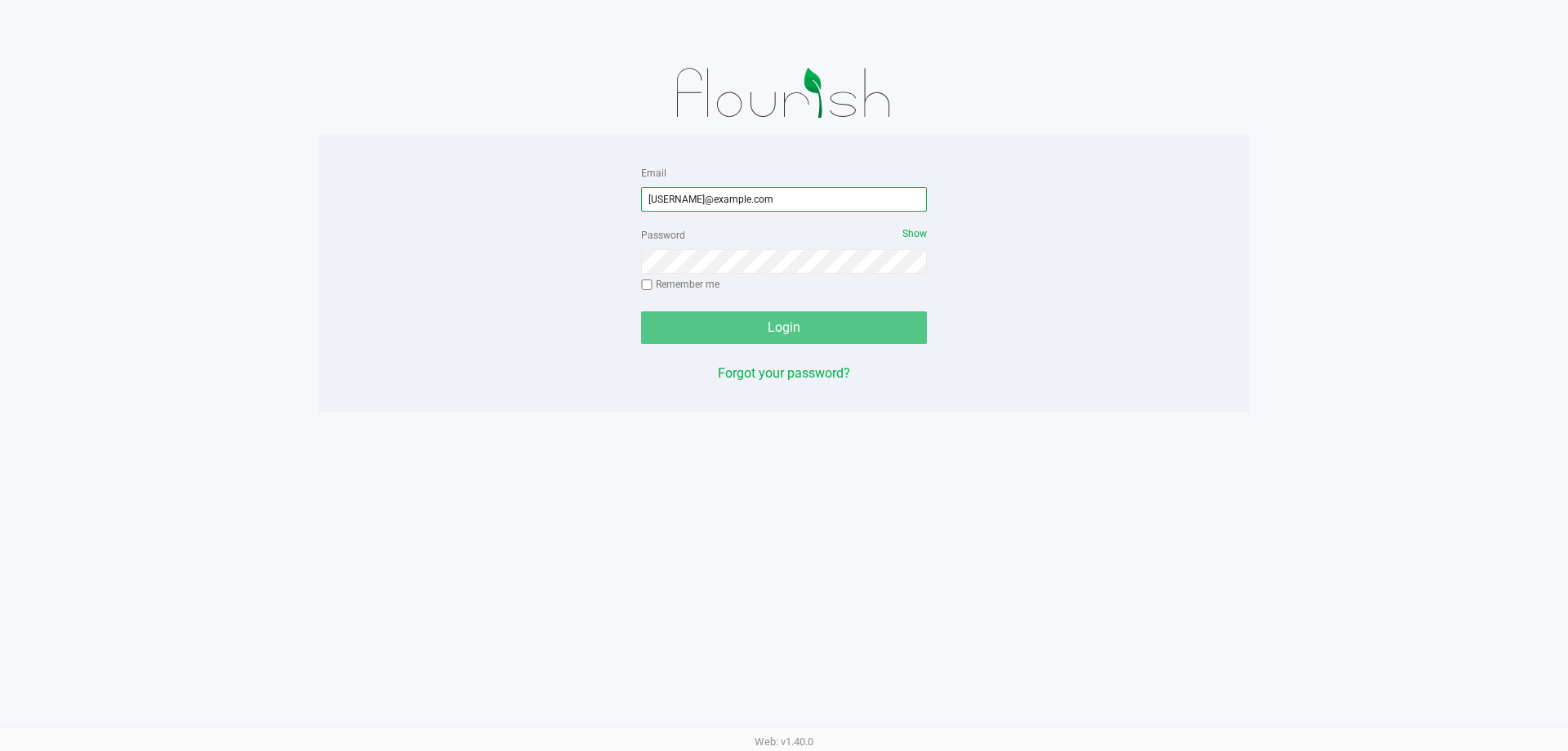 type on "[USERNAME]@example.com" 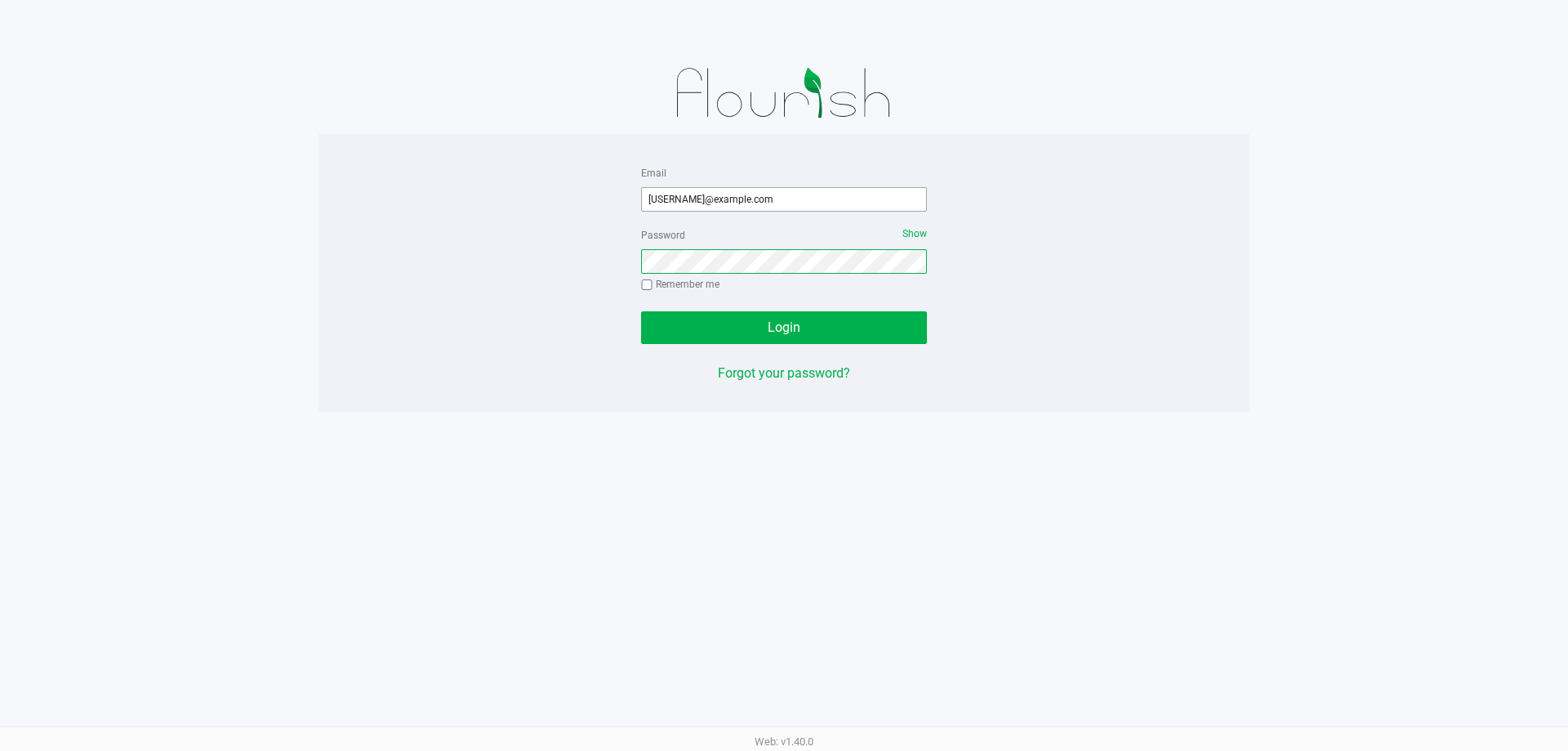 click on "Login" 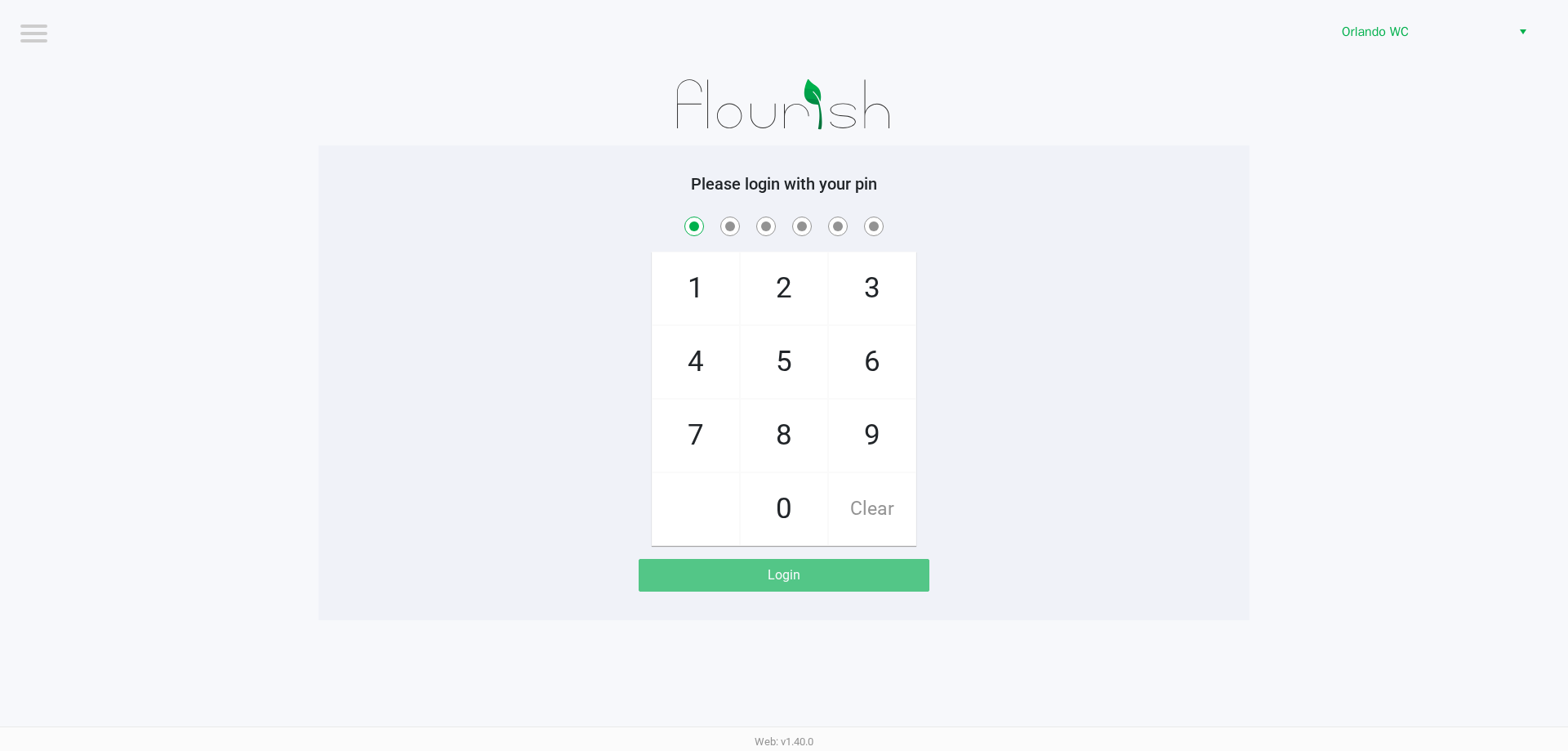checkbox on "true" 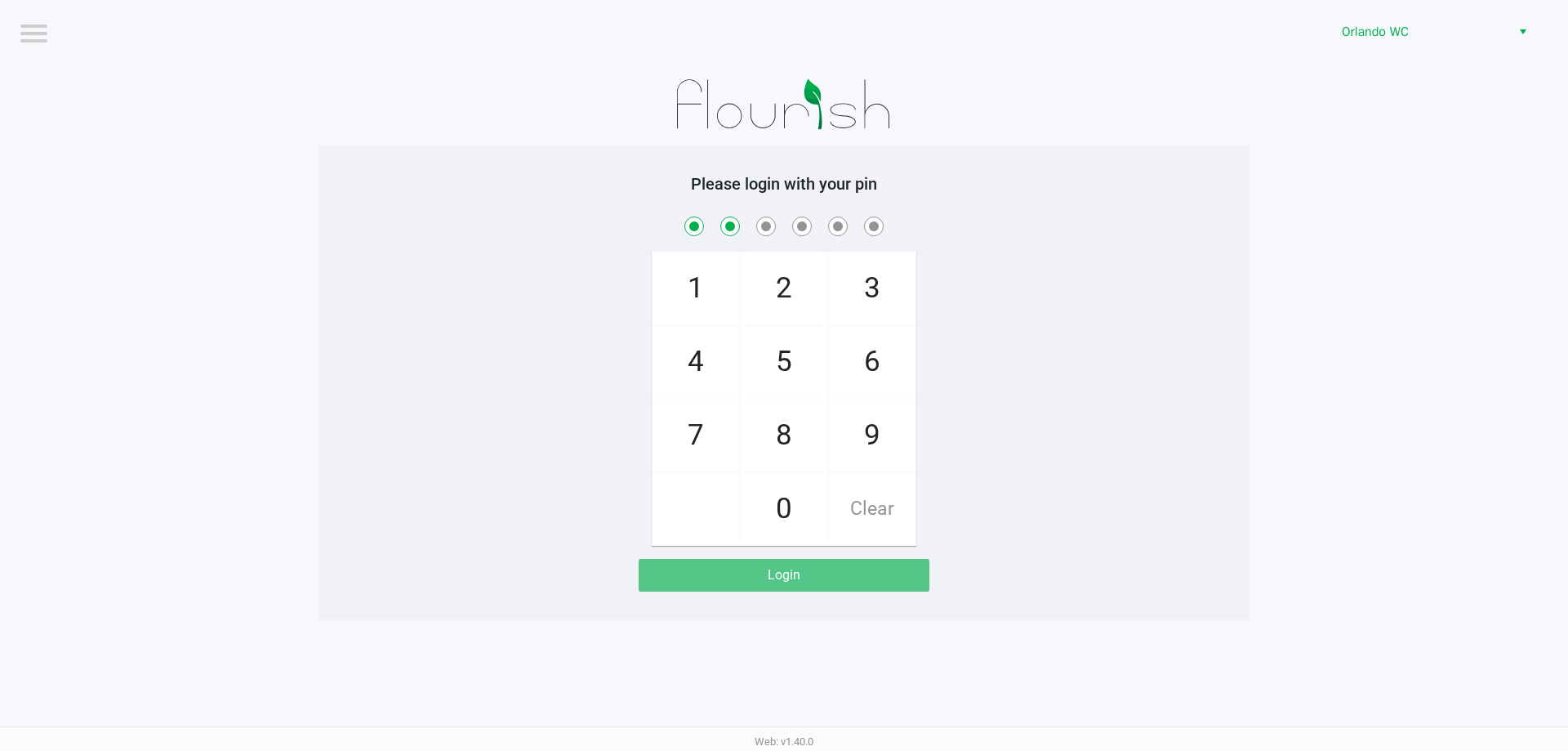 checkbox on "true" 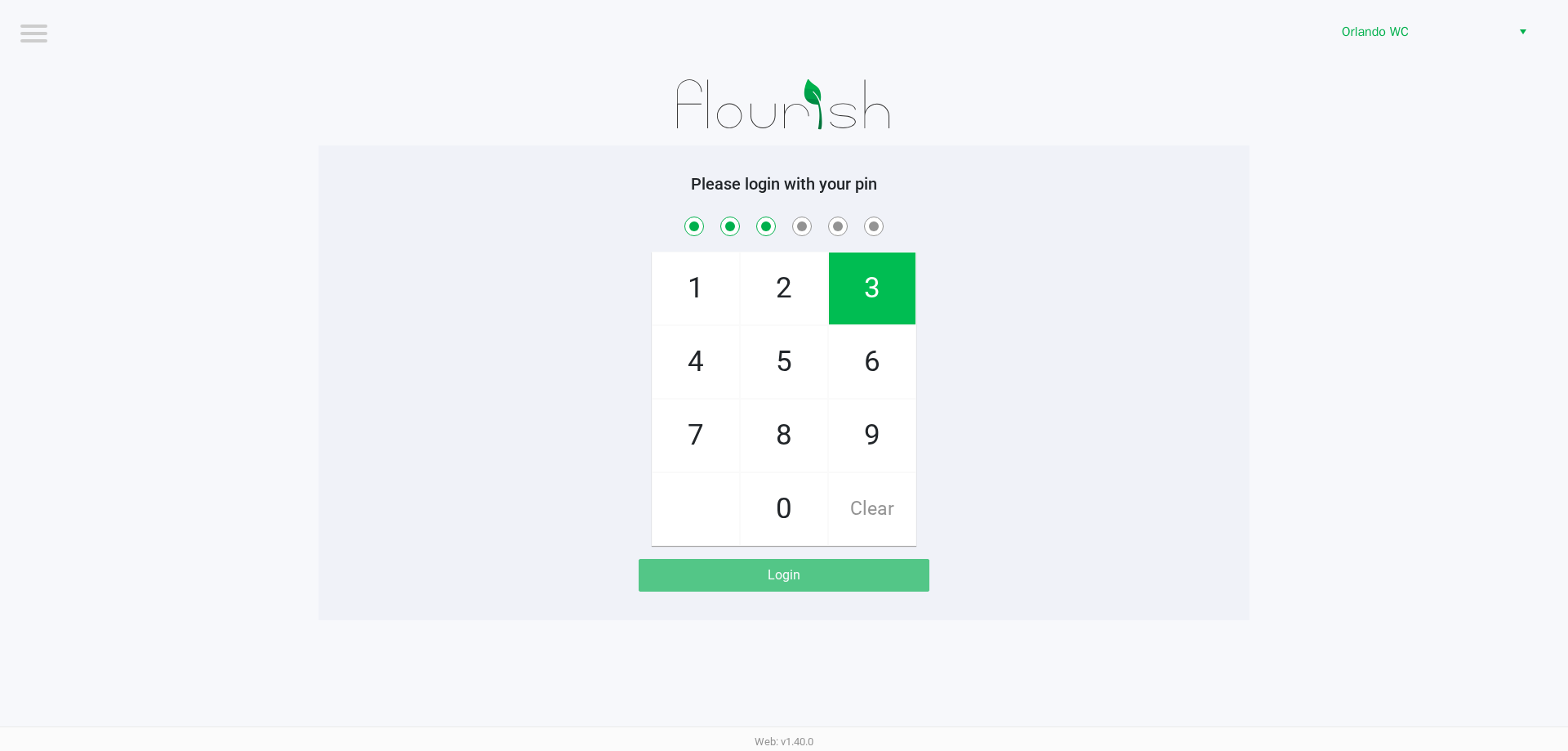 checkbox on "true" 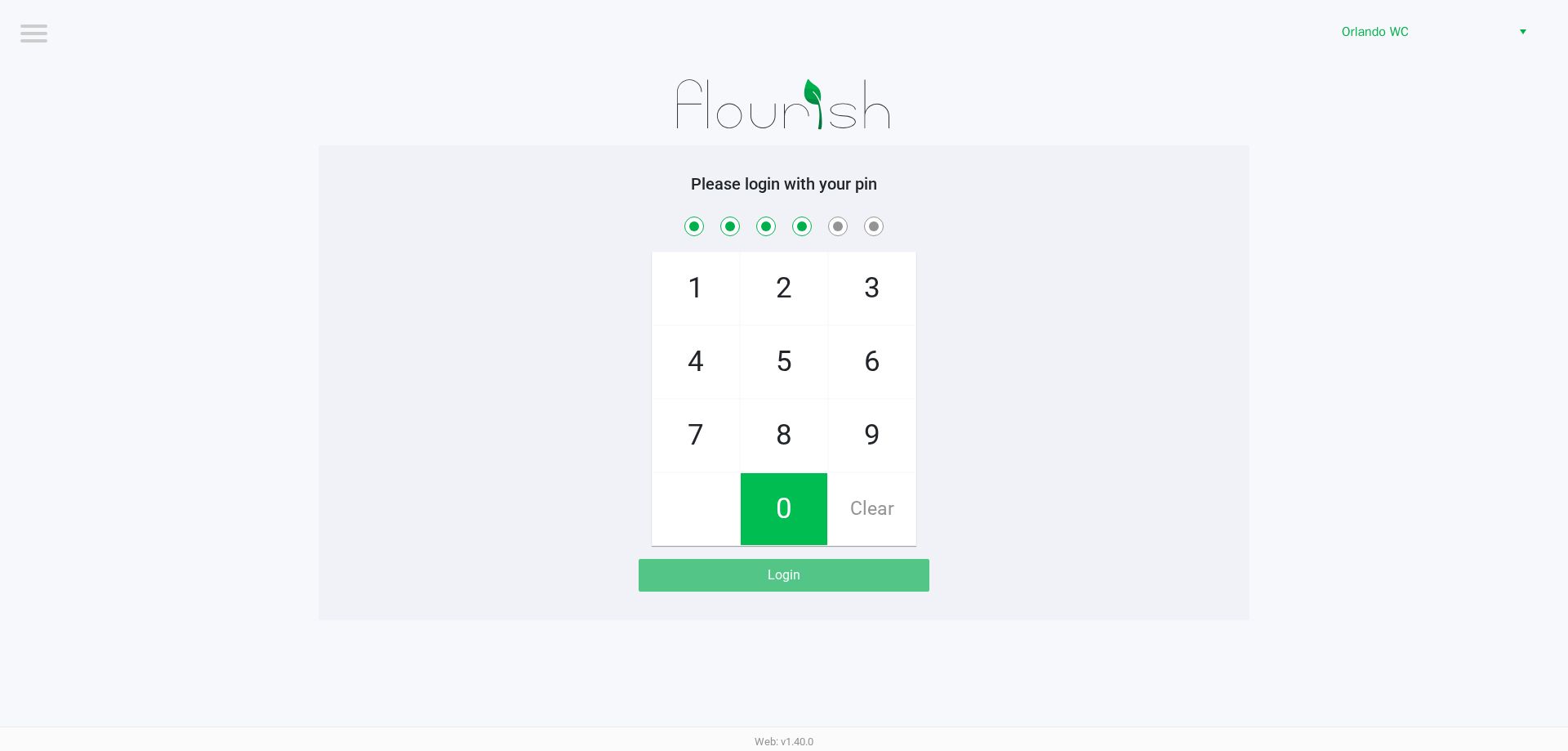 checkbox on "true" 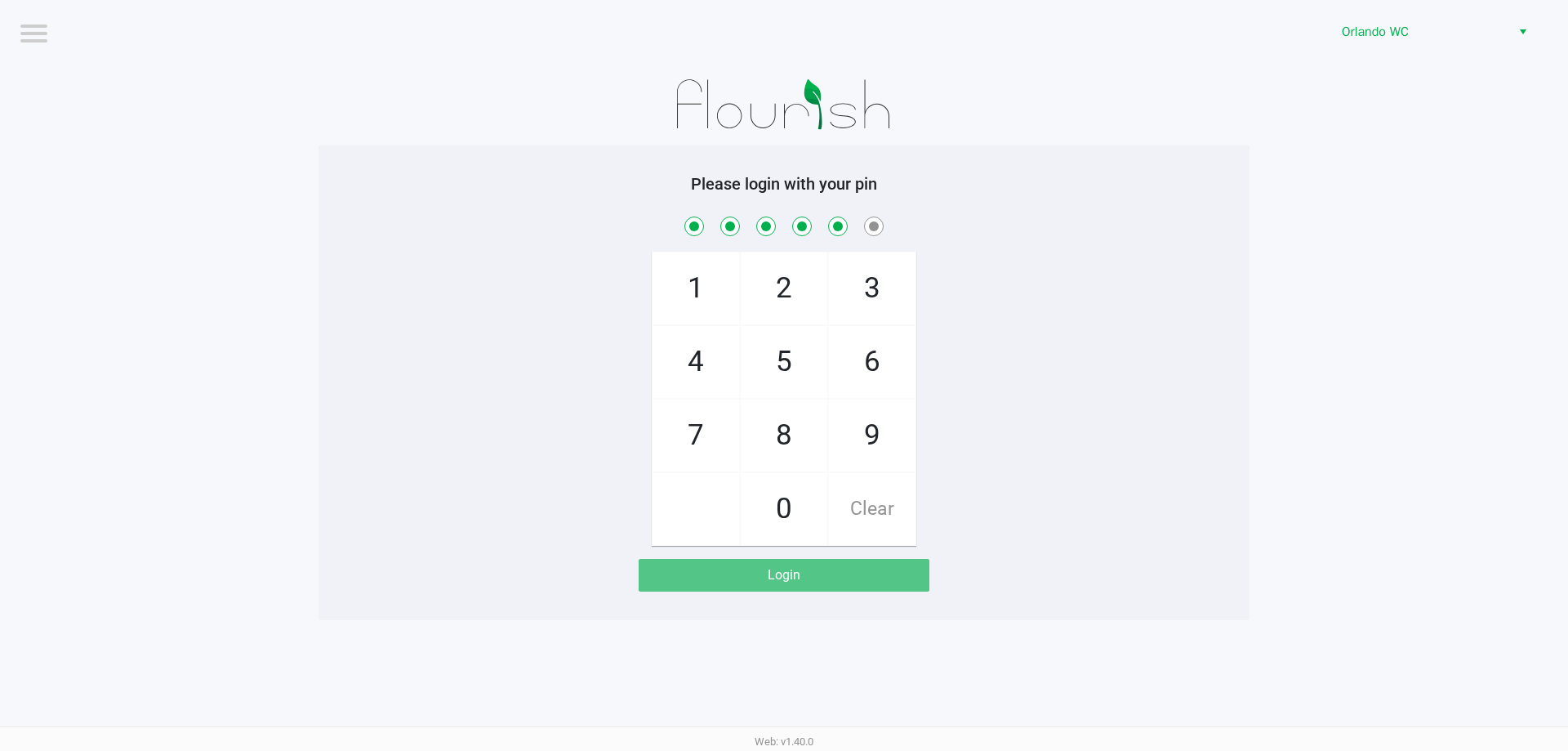 checkbox on "true" 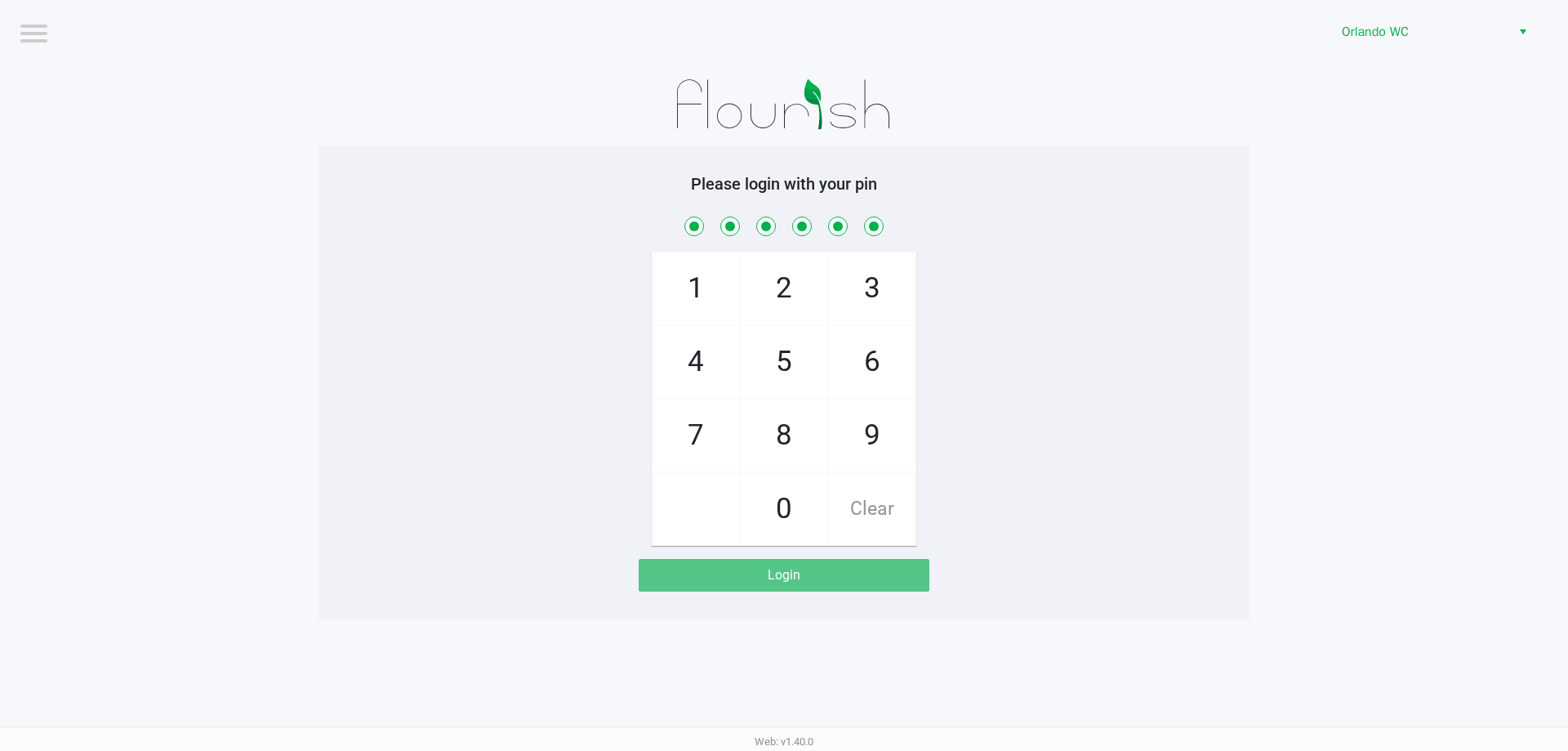 checkbox on "true" 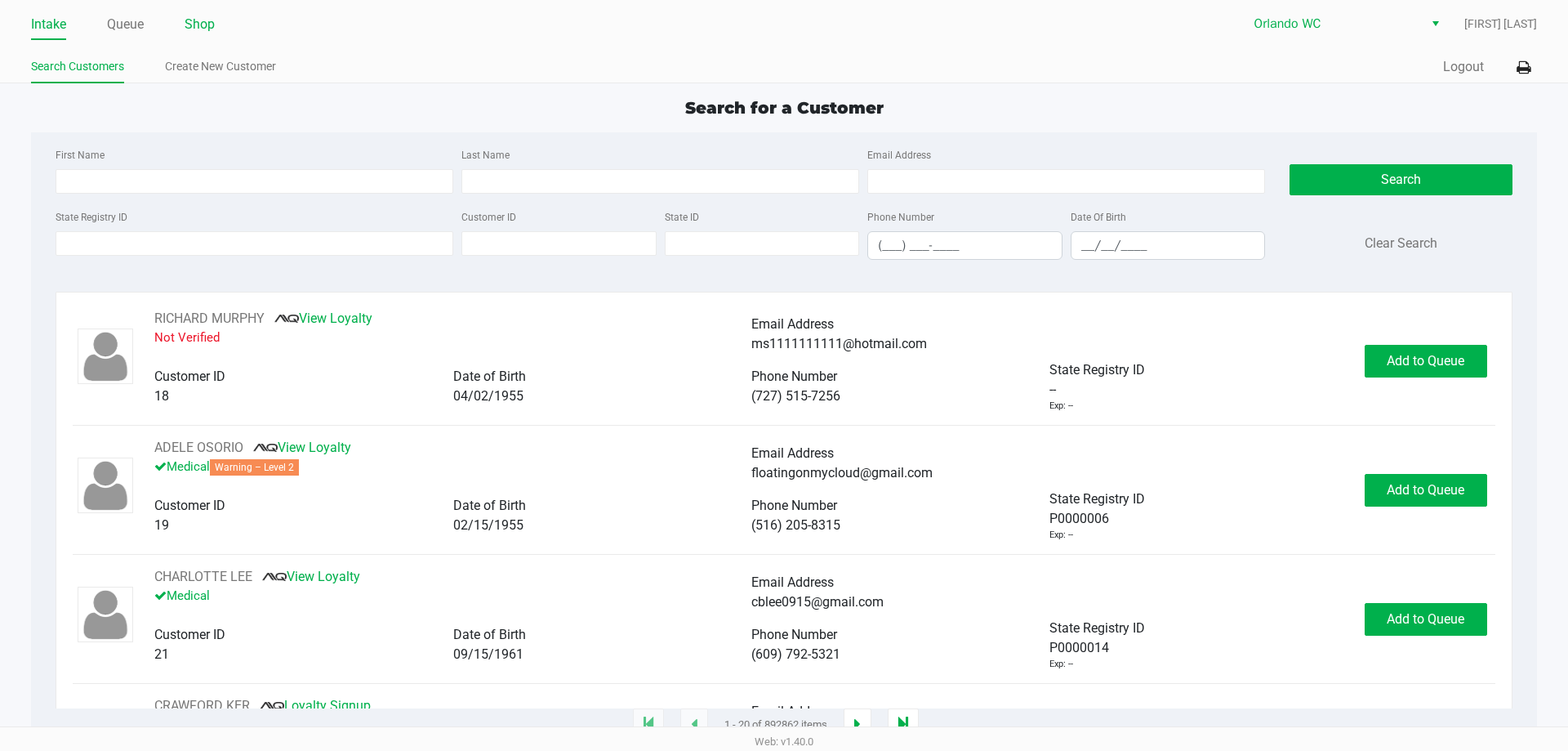 click on "Shop" 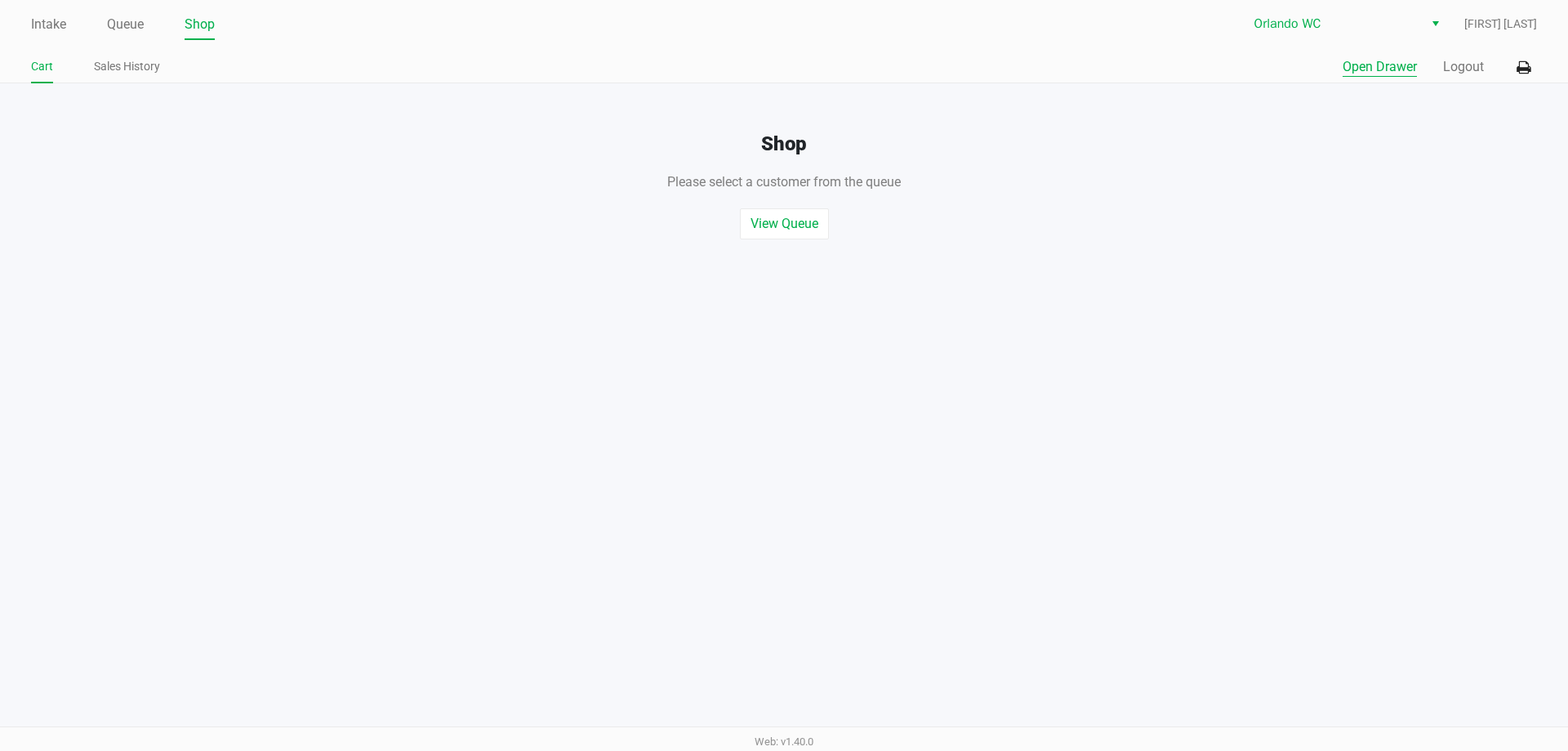 click on "Open Drawer" 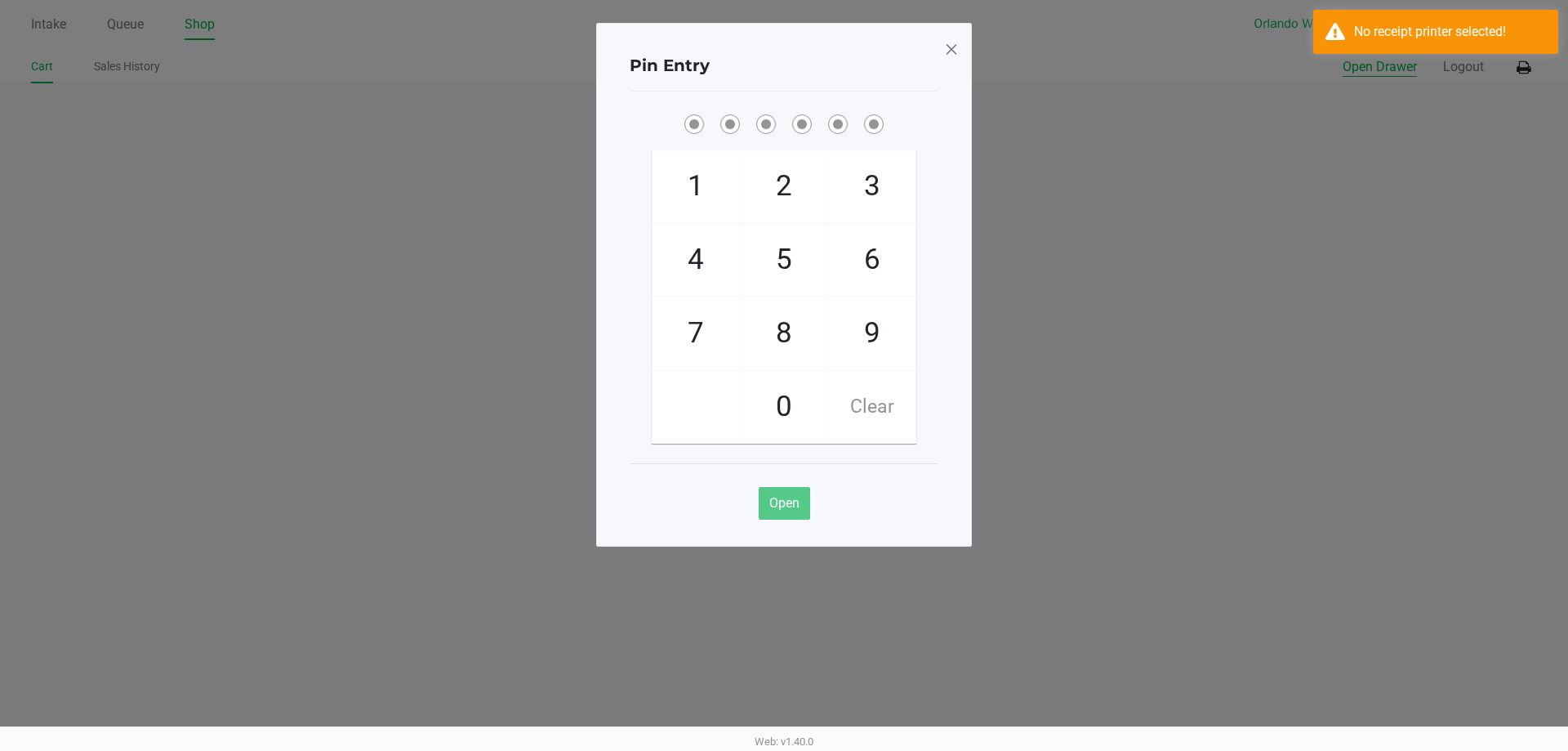 type 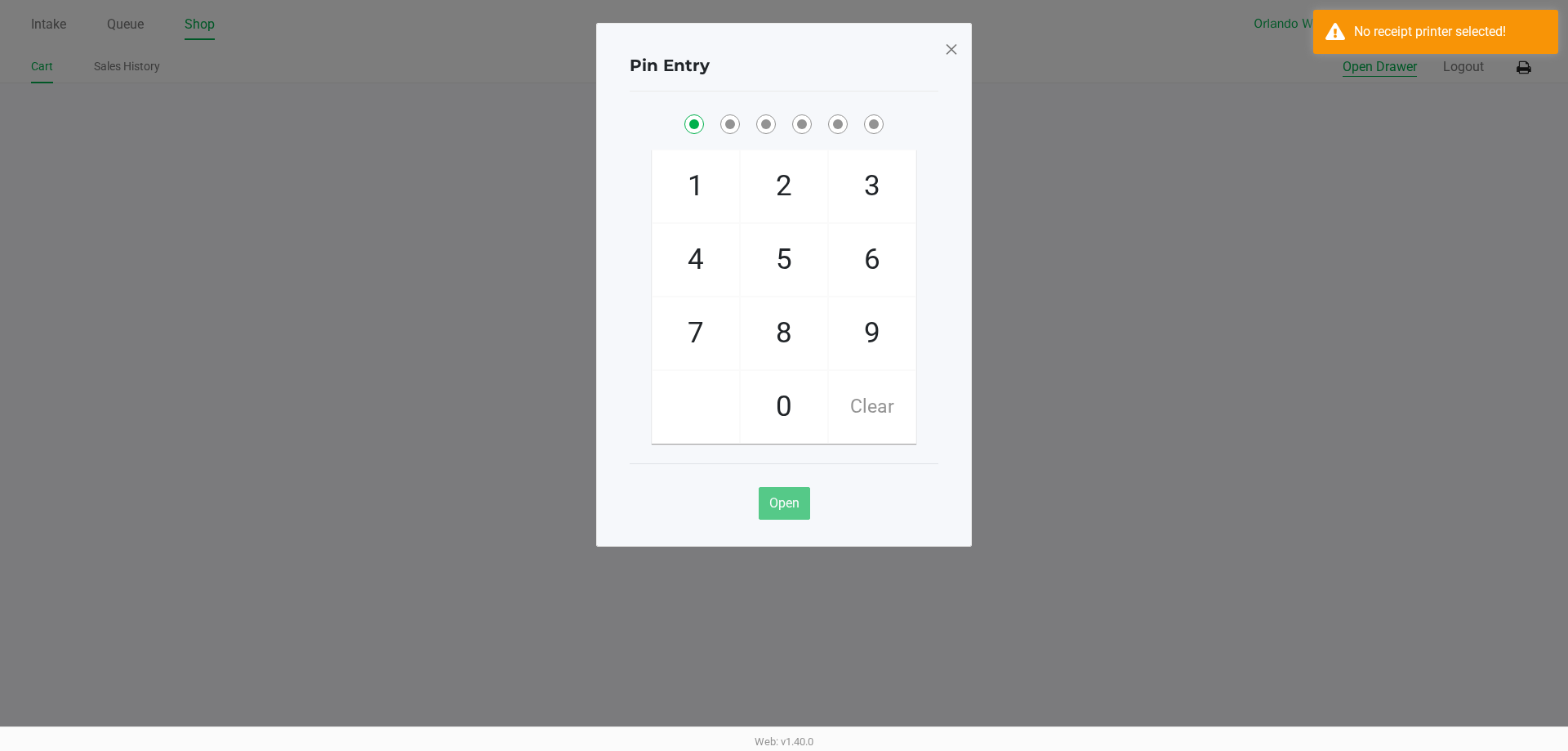checkbox on "true" 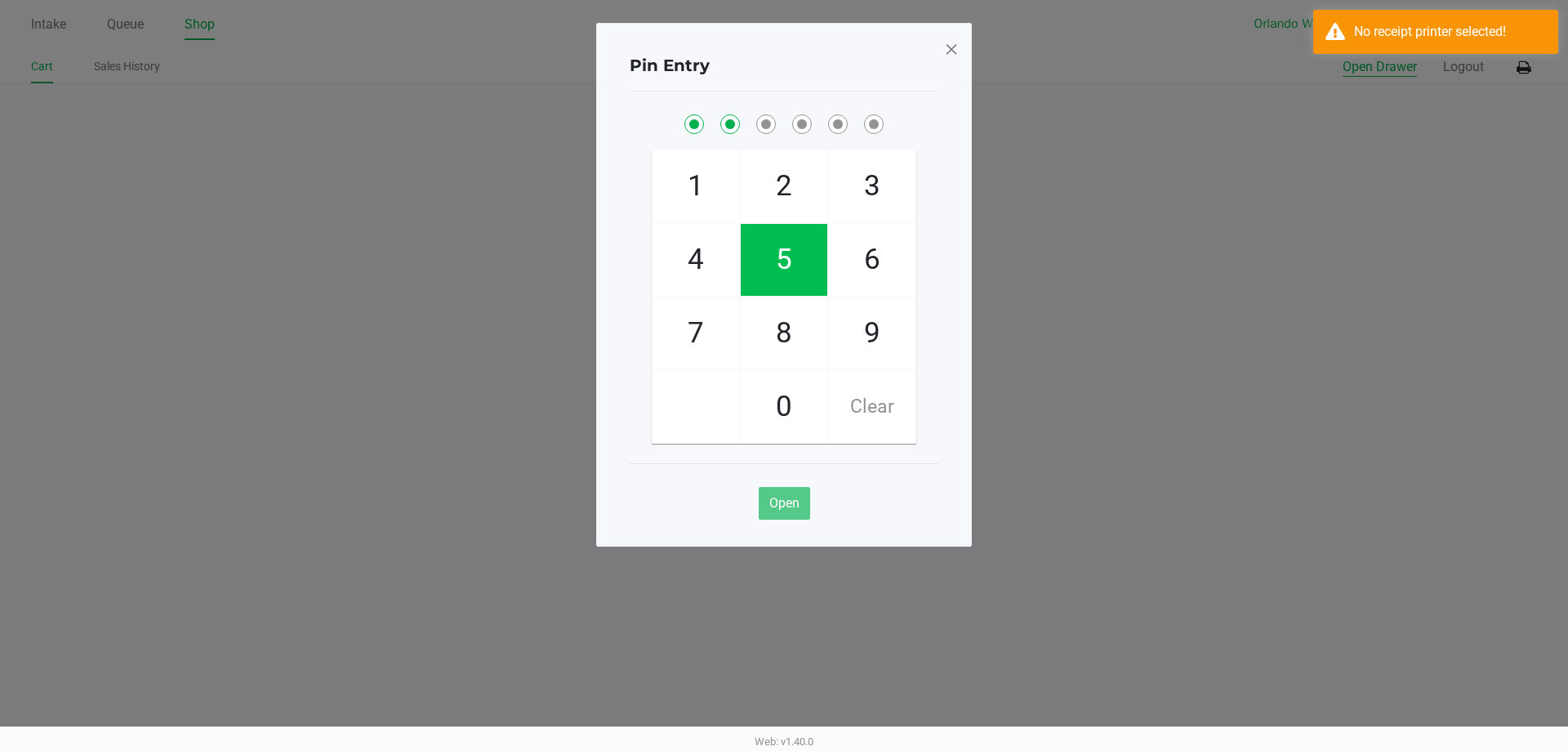 checkbox on "true" 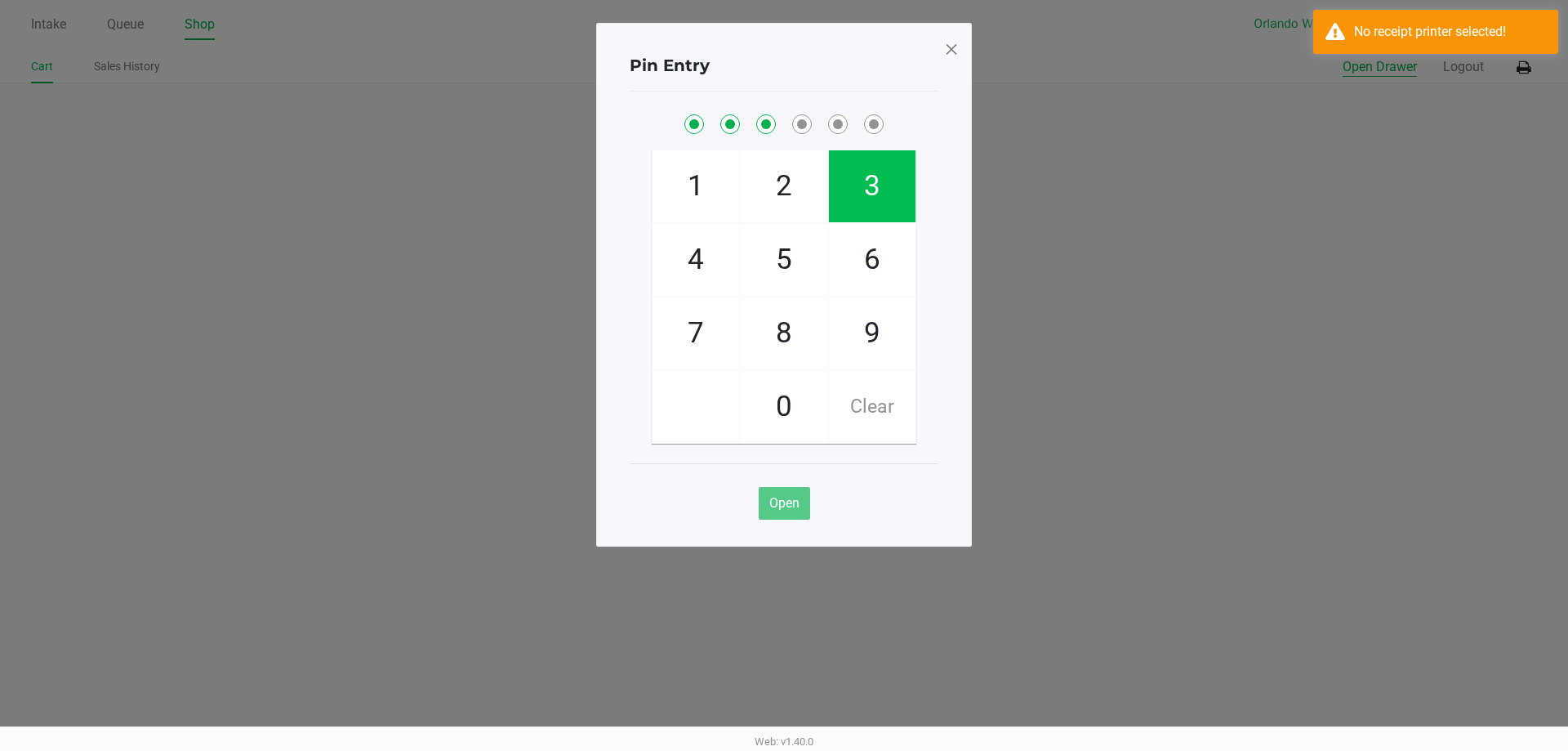 checkbox on "true" 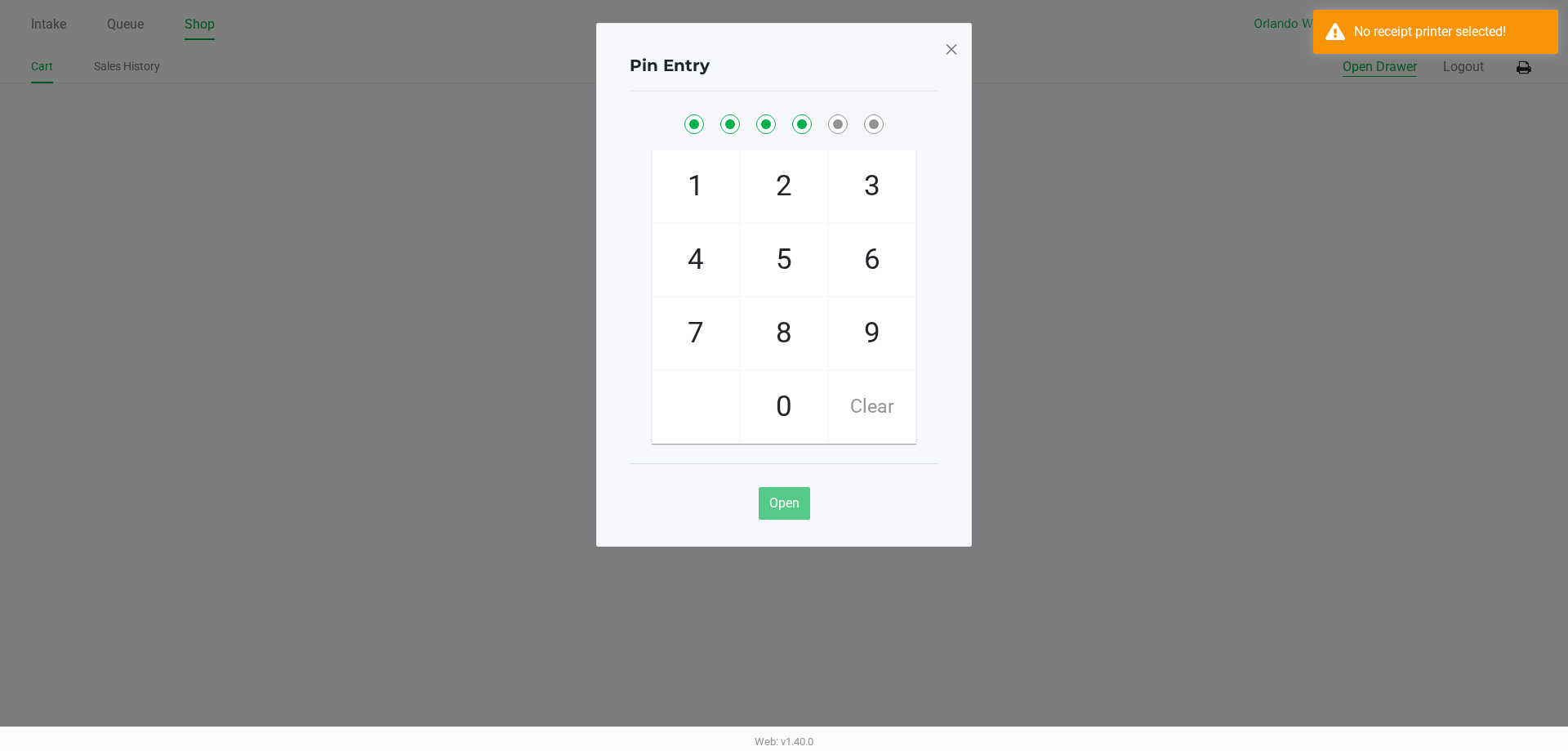 checkbox on "true" 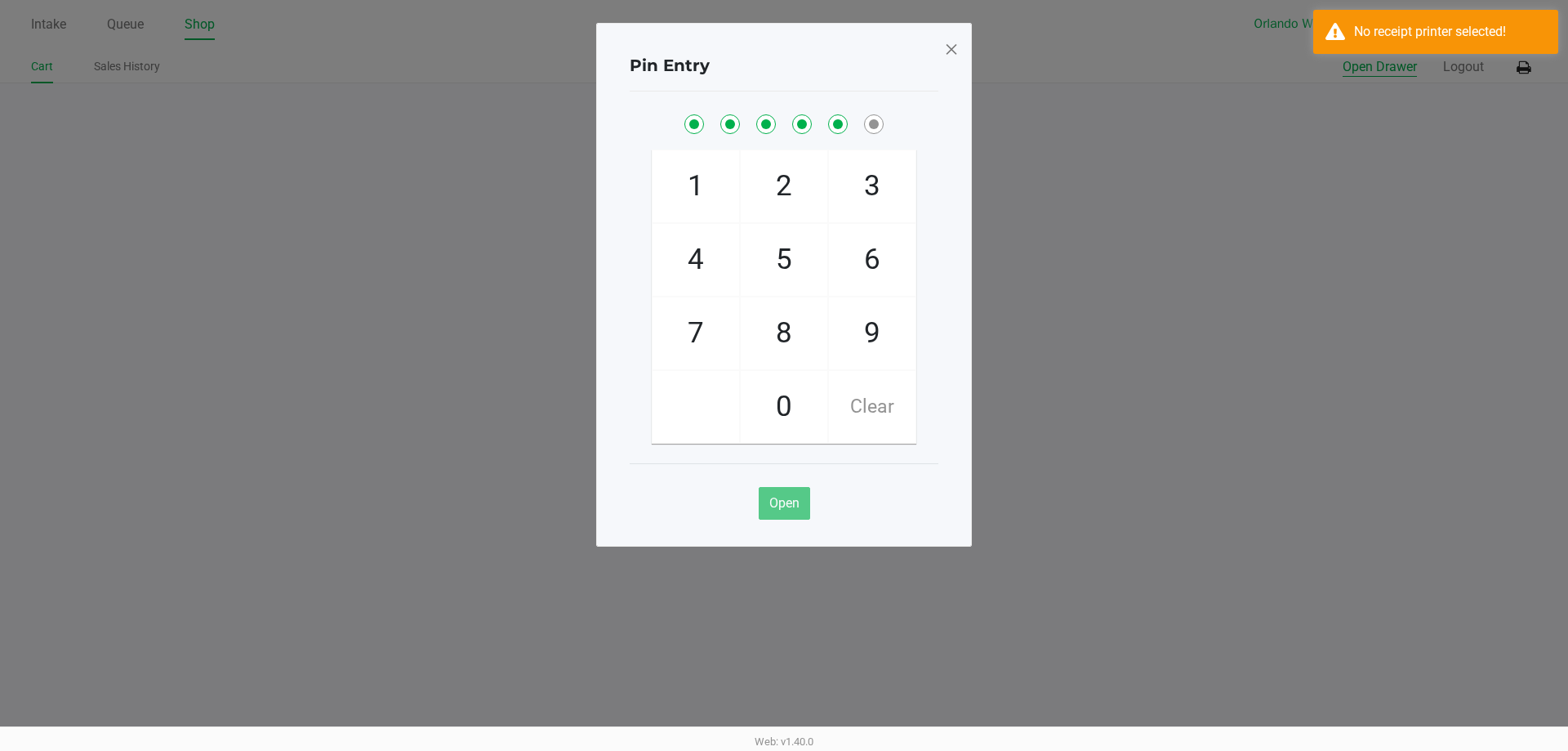 checkbox on "true" 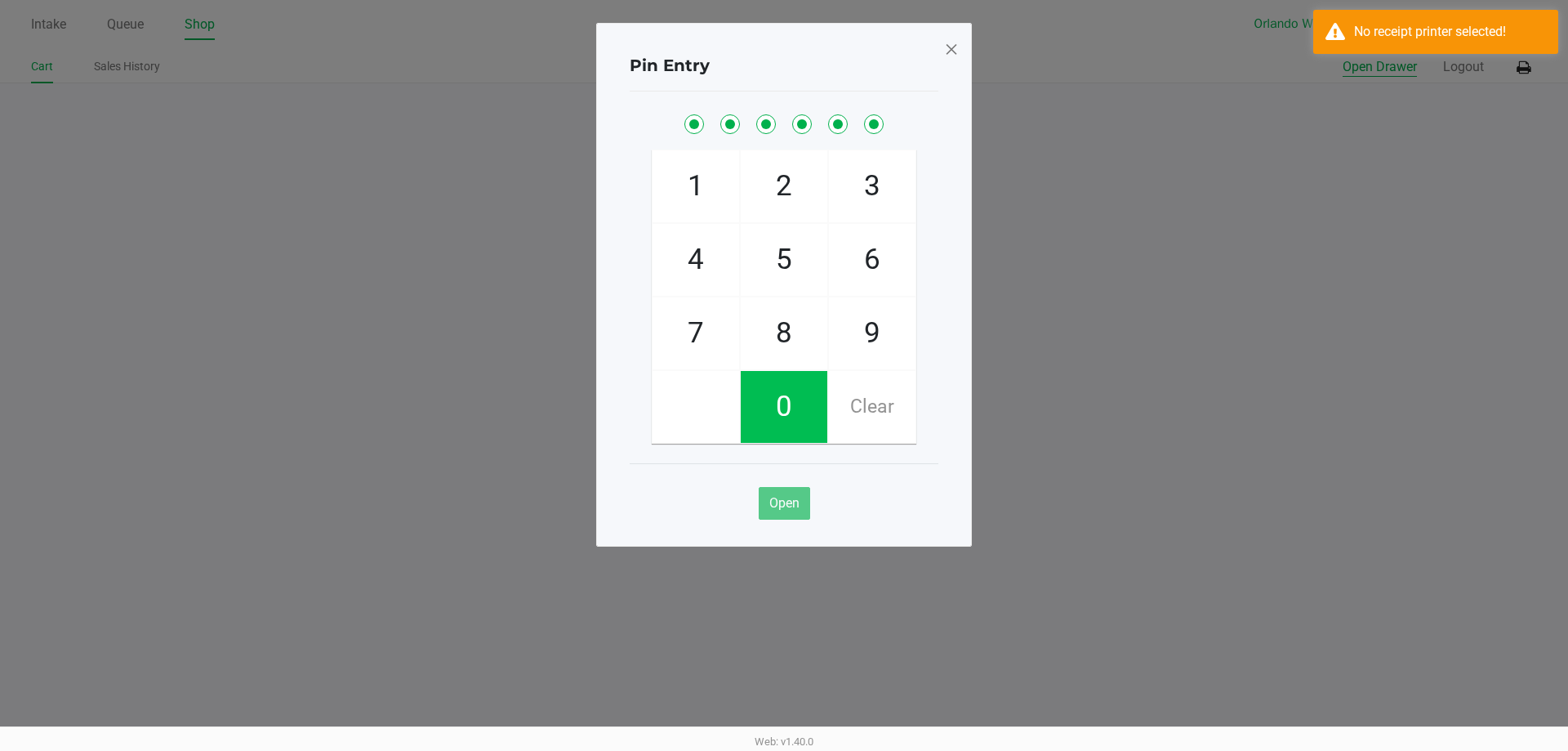 checkbox on "true" 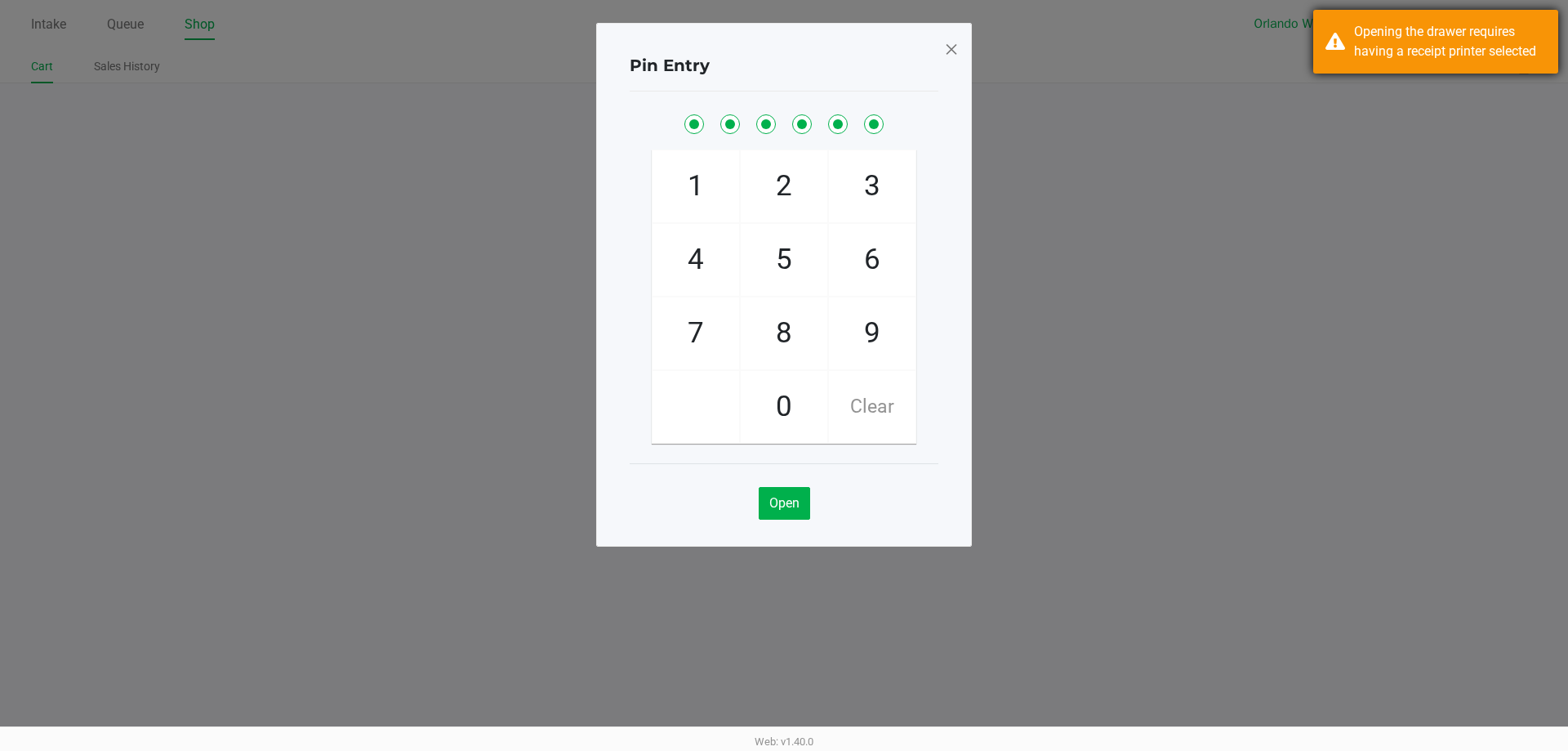 click on "Opening the drawer requires having a receipt printer selected" at bounding box center [1450, 42] 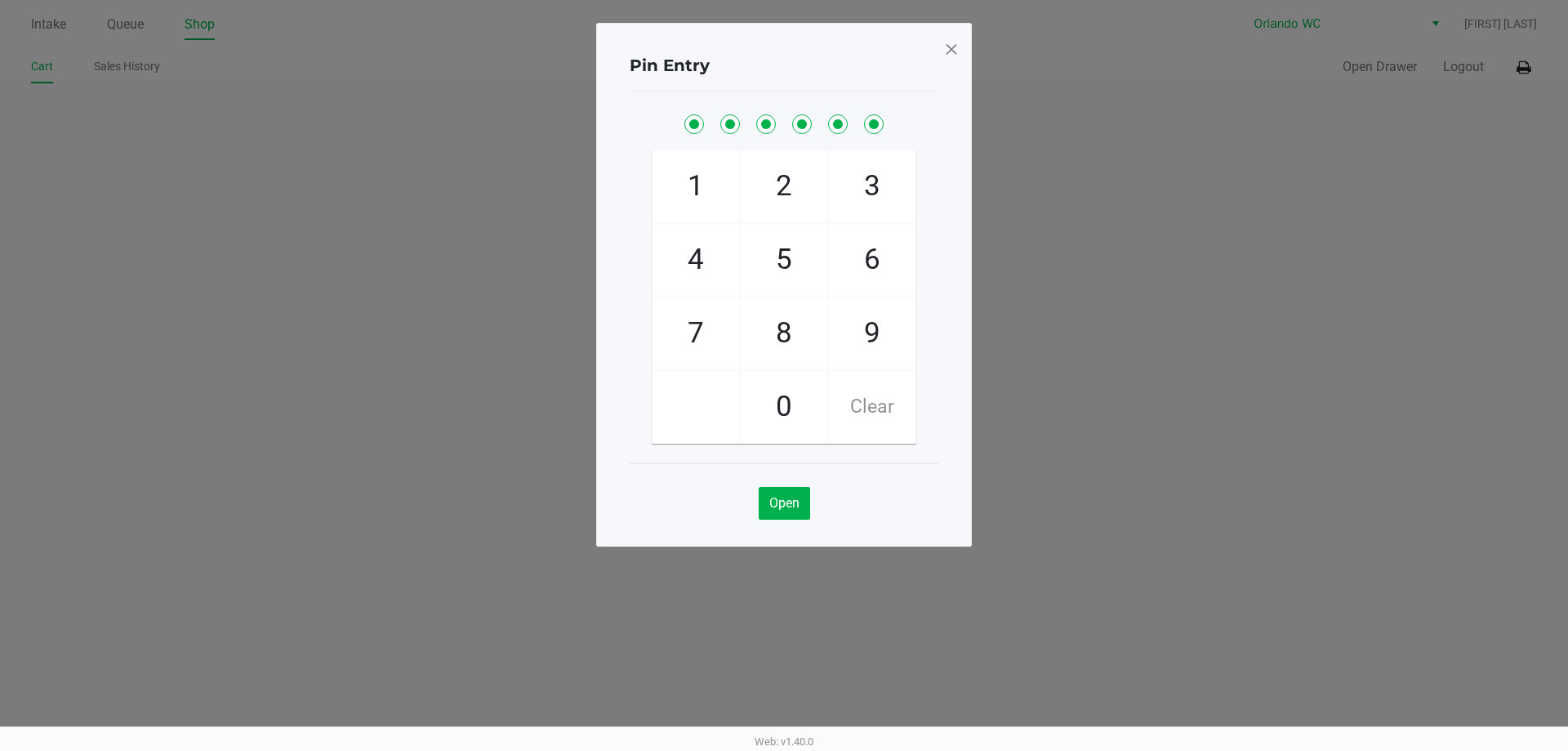 click on "Pin Entry  1   4   7       2   5   8   0   3   6   9   Clear   Open" 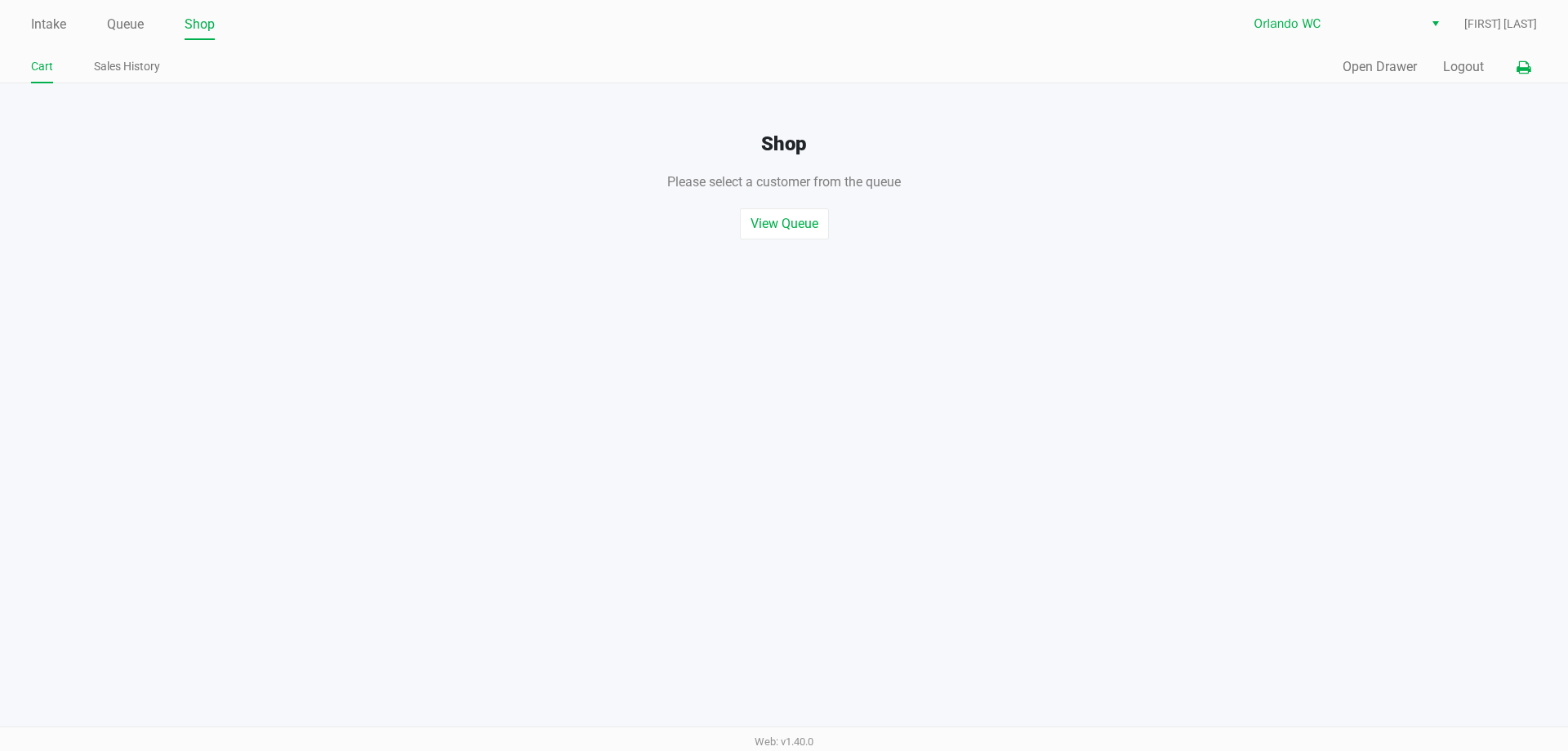 click 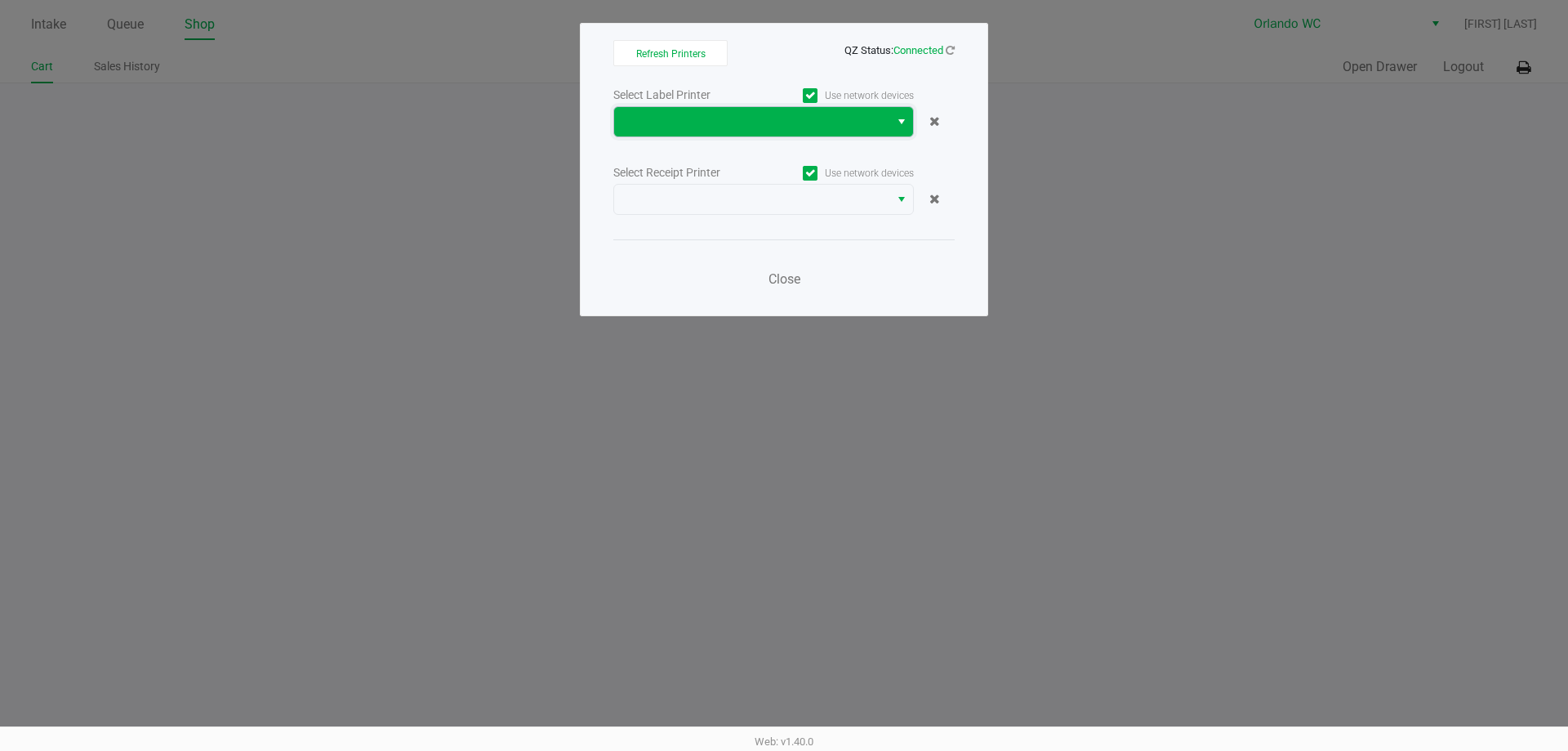 click at bounding box center (751, 122) 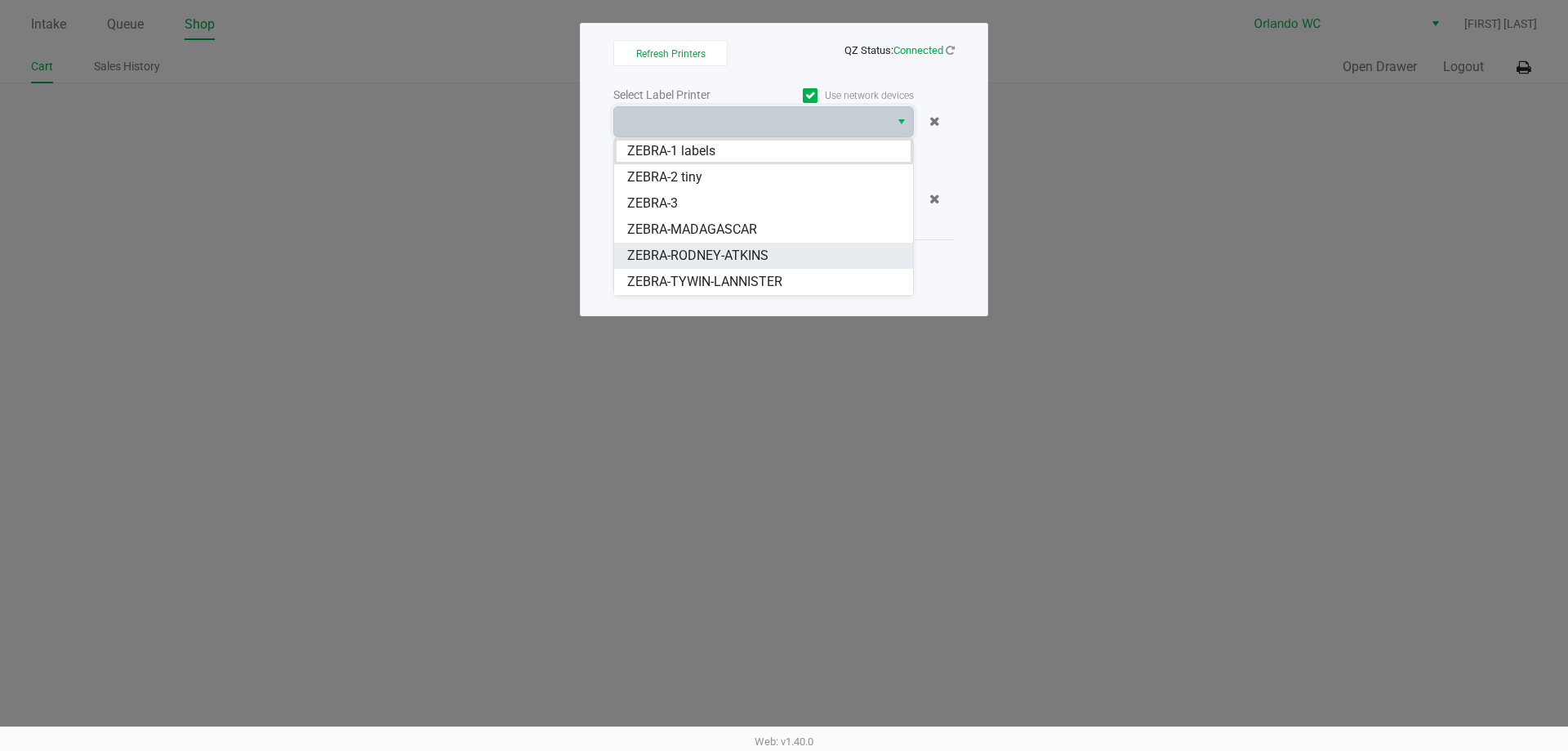 click on "ZEBRA-RODNEY-ATKINS" at bounding box center (764, 256) 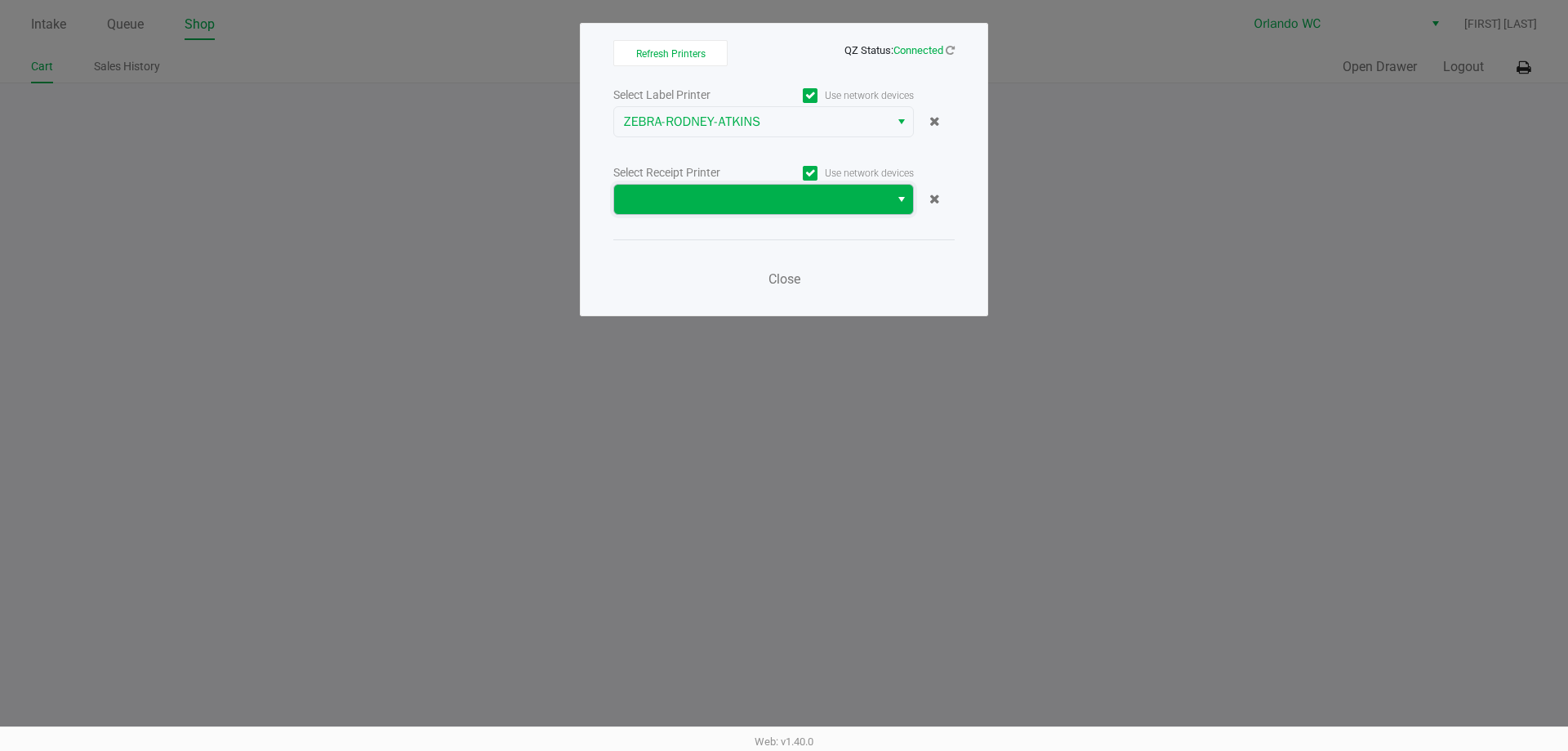 click at bounding box center (751, 199) 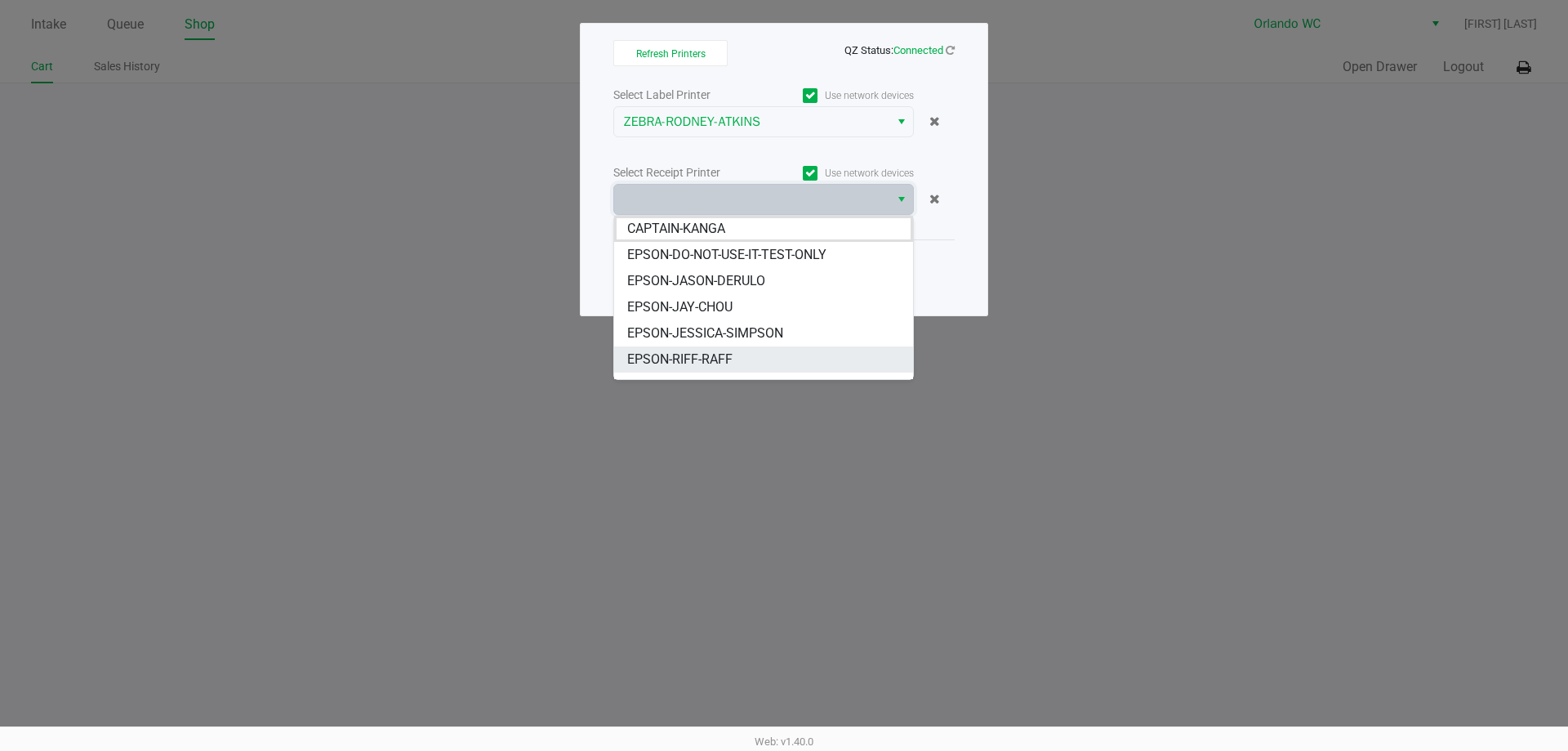 click on "EPSON-RIFF-RAFF" at bounding box center [764, 360] 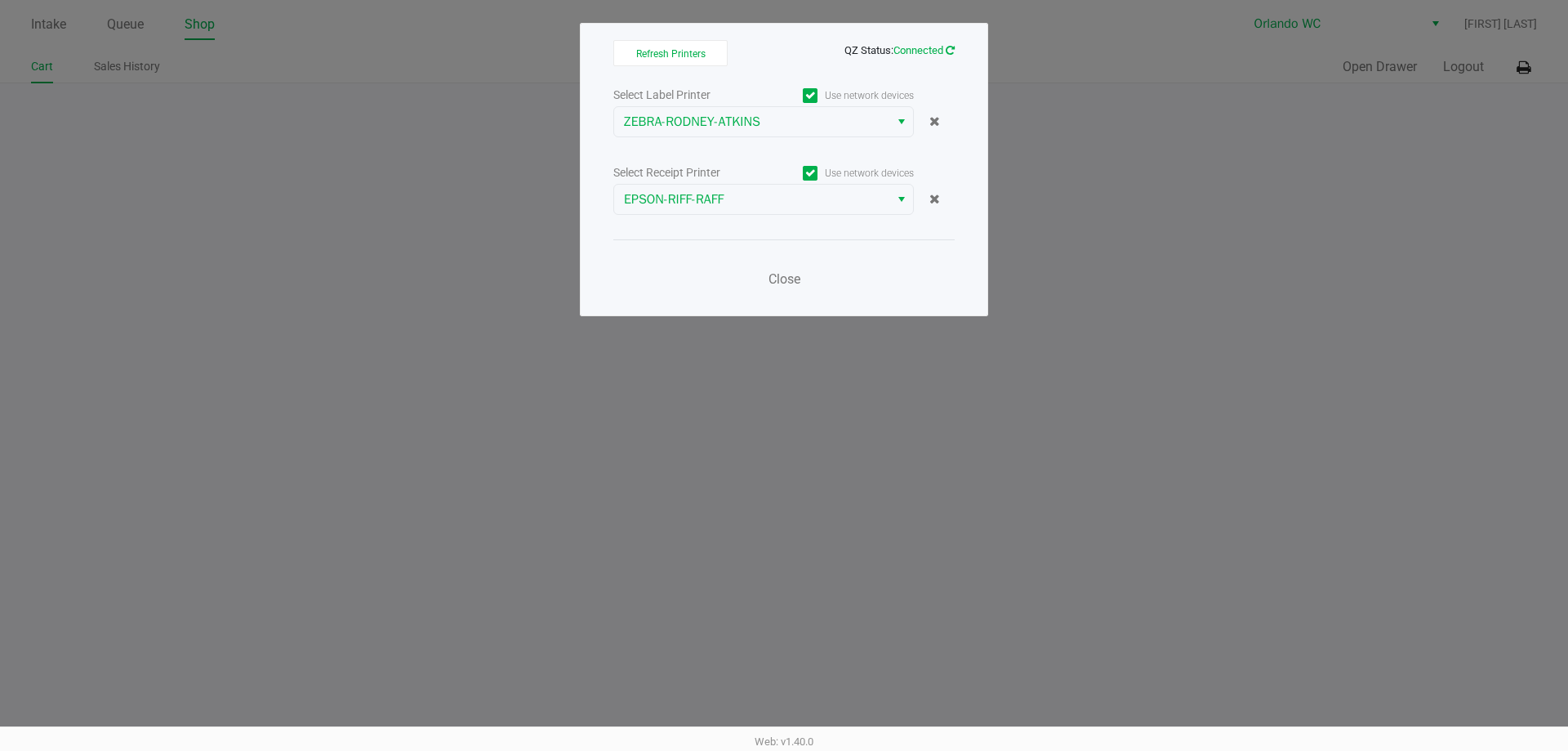 click 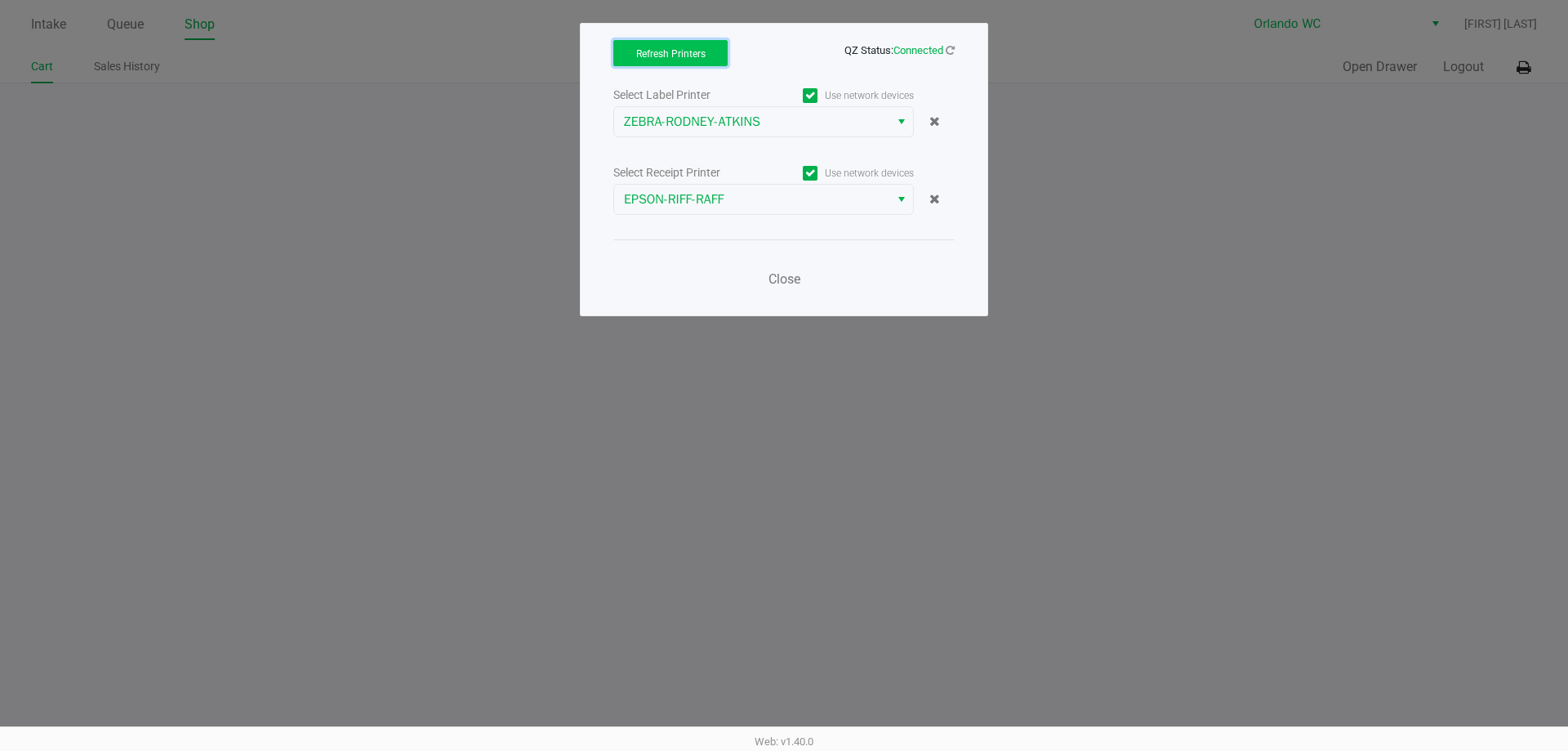 click on "Refresh Printers" 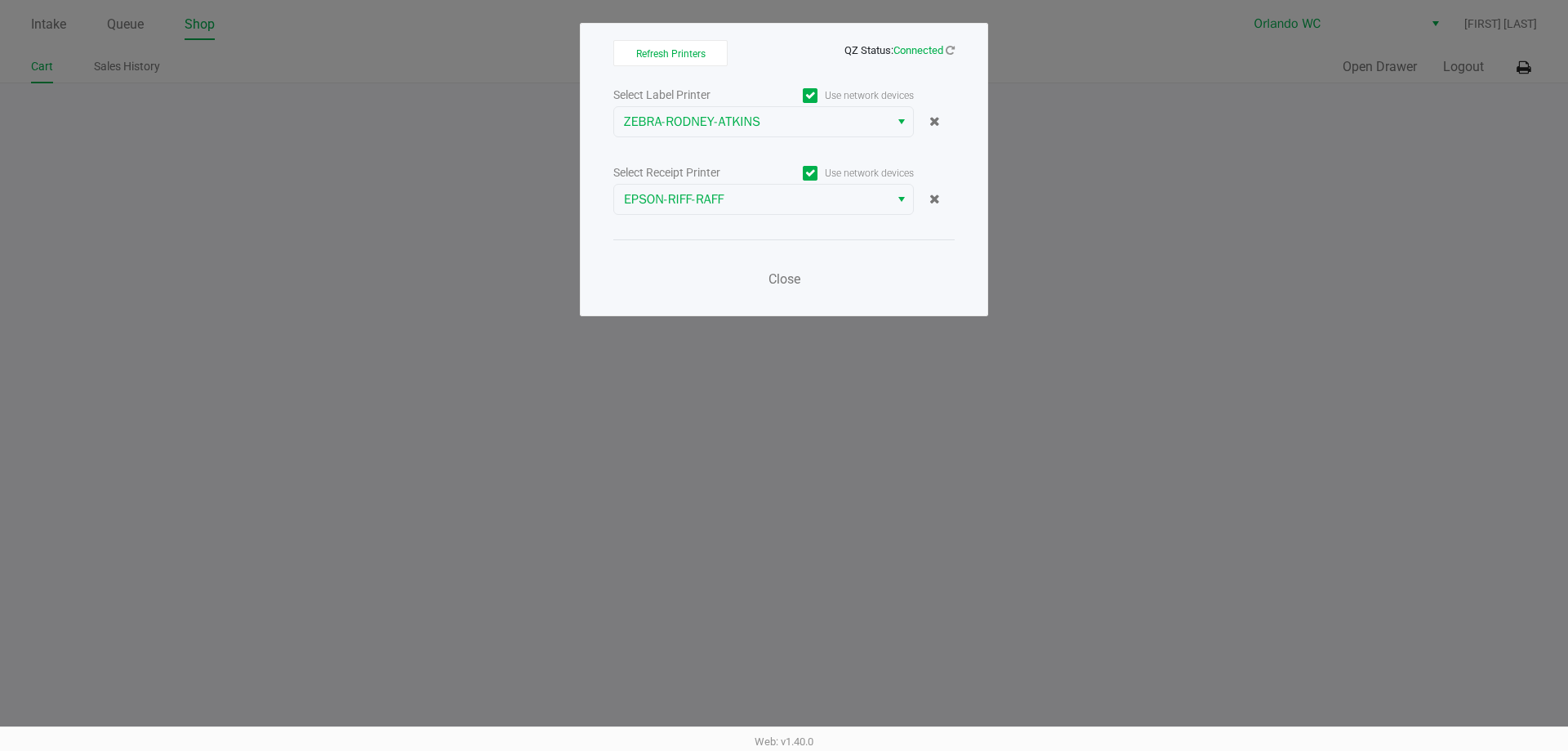 drag, startPoint x: 409, startPoint y: 245, endPoint x: 336, endPoint y: 203, distance: 84.22 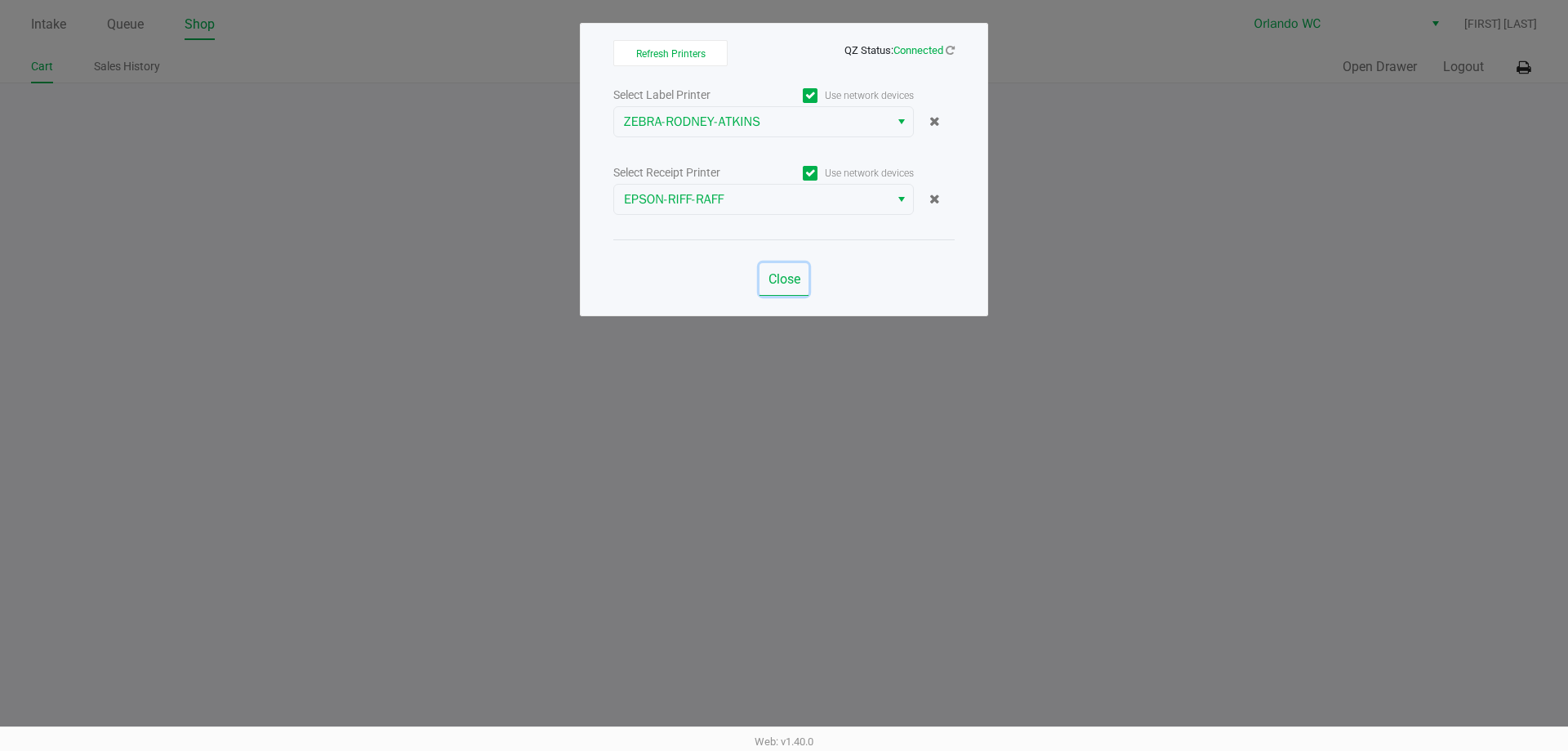 click on "Close" 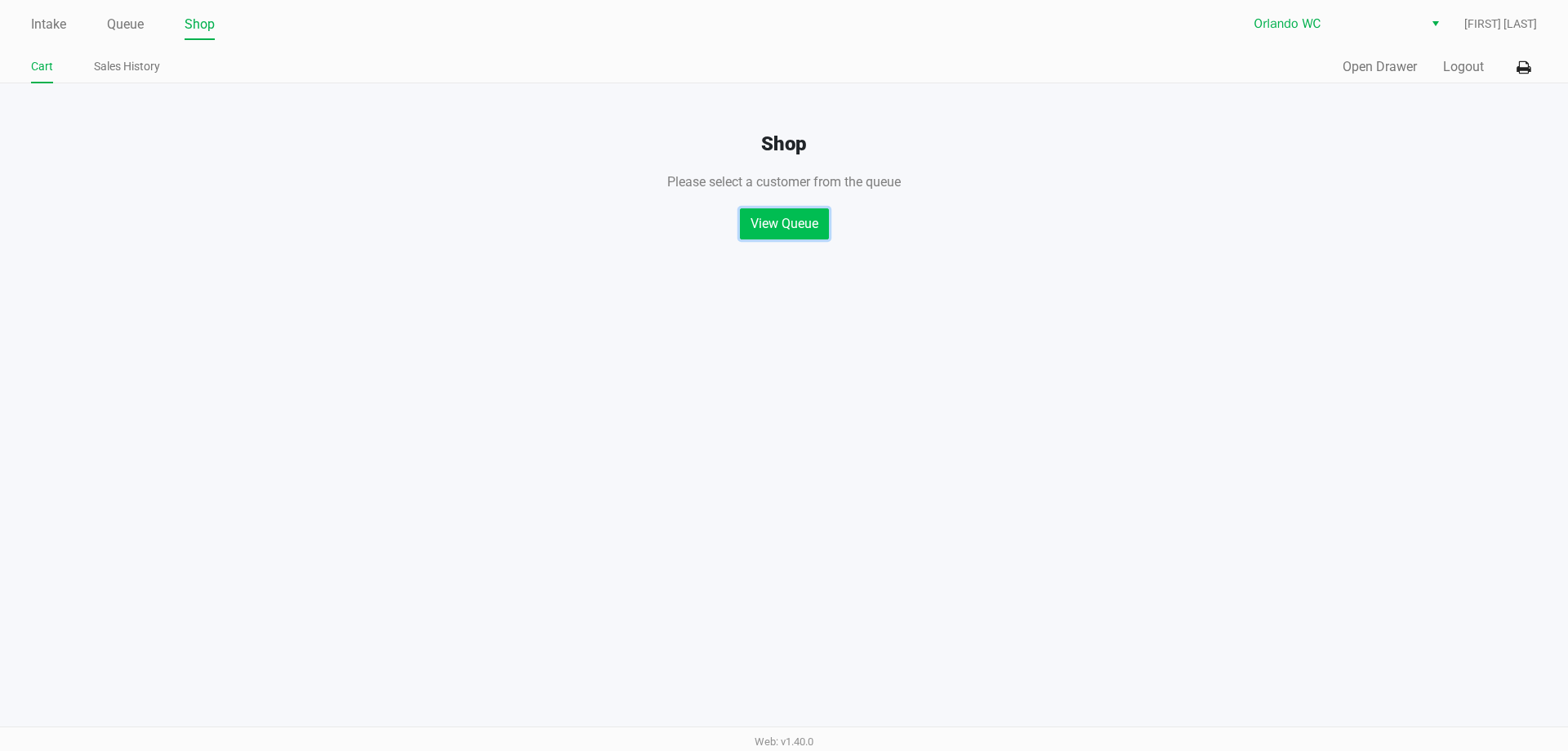 click on "View Queue" 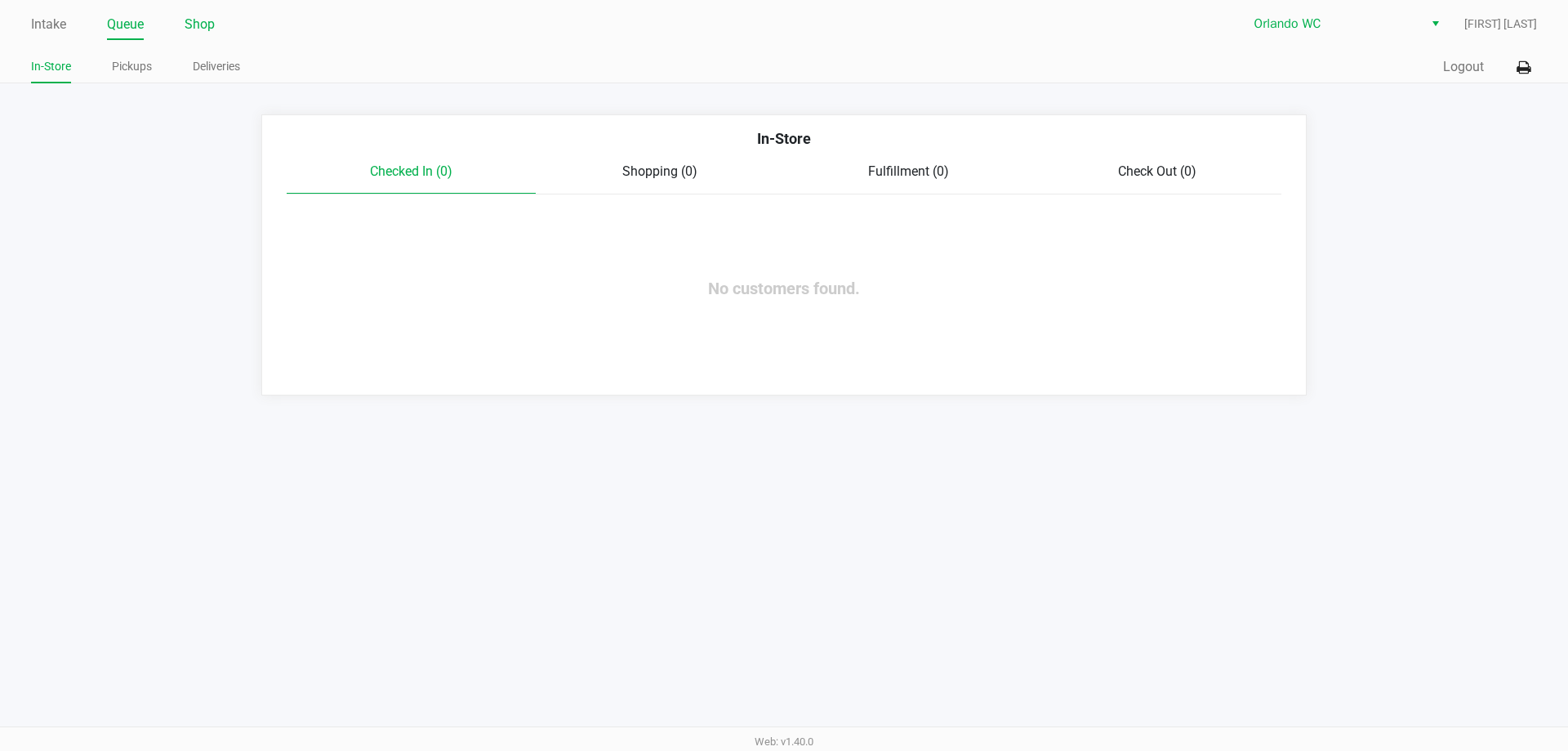 click on "Shop" 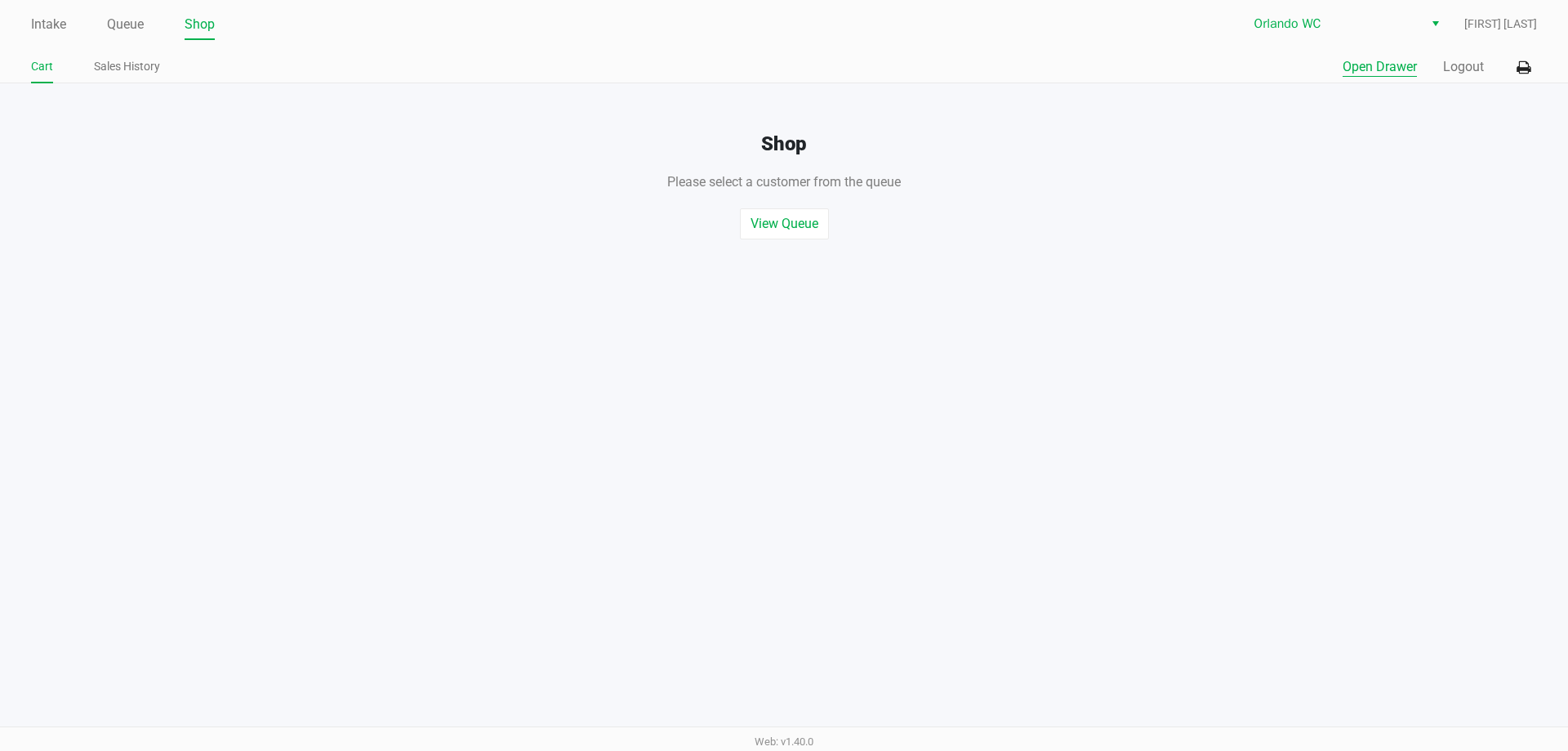 click on "Open Drawer" 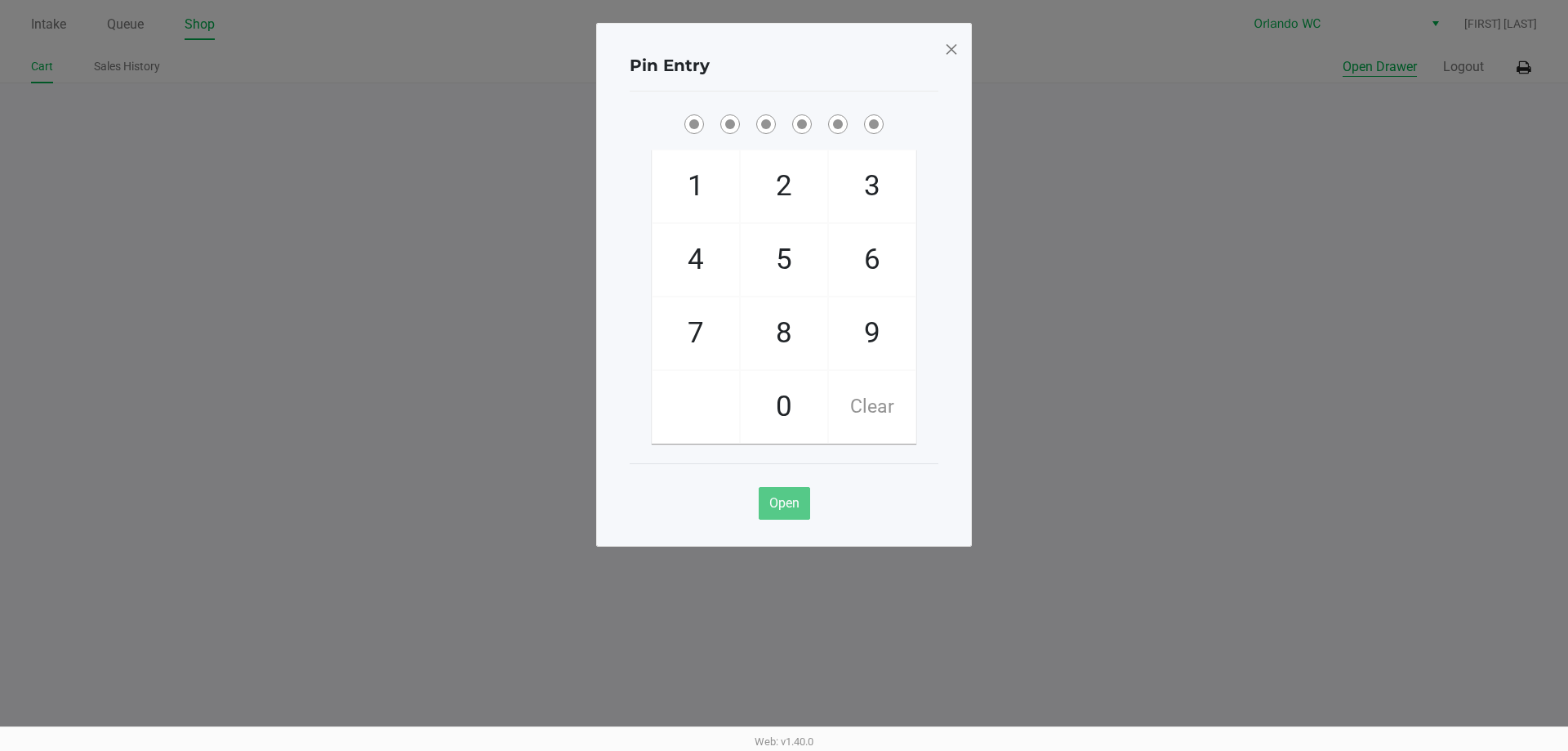 type 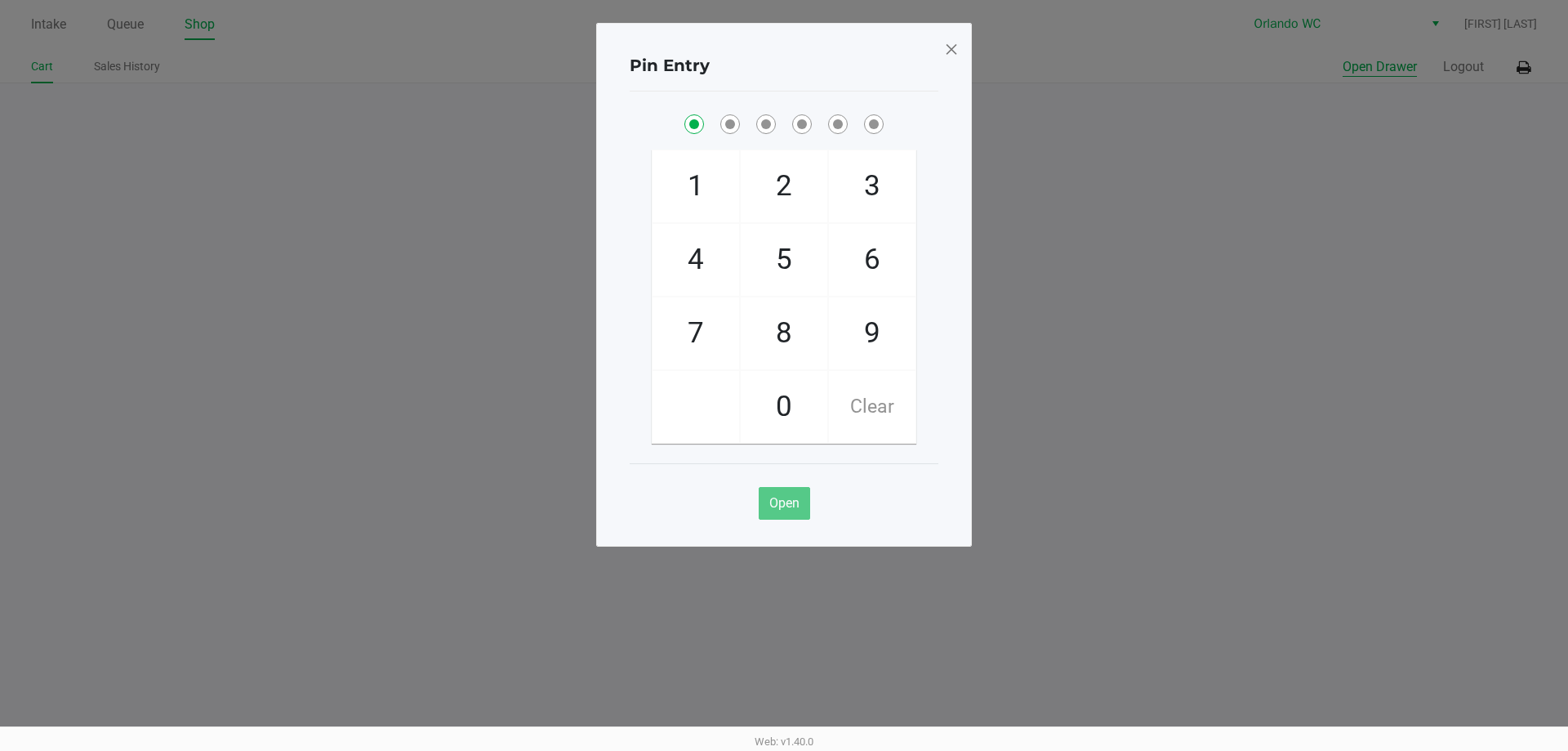 checkbox on "true" 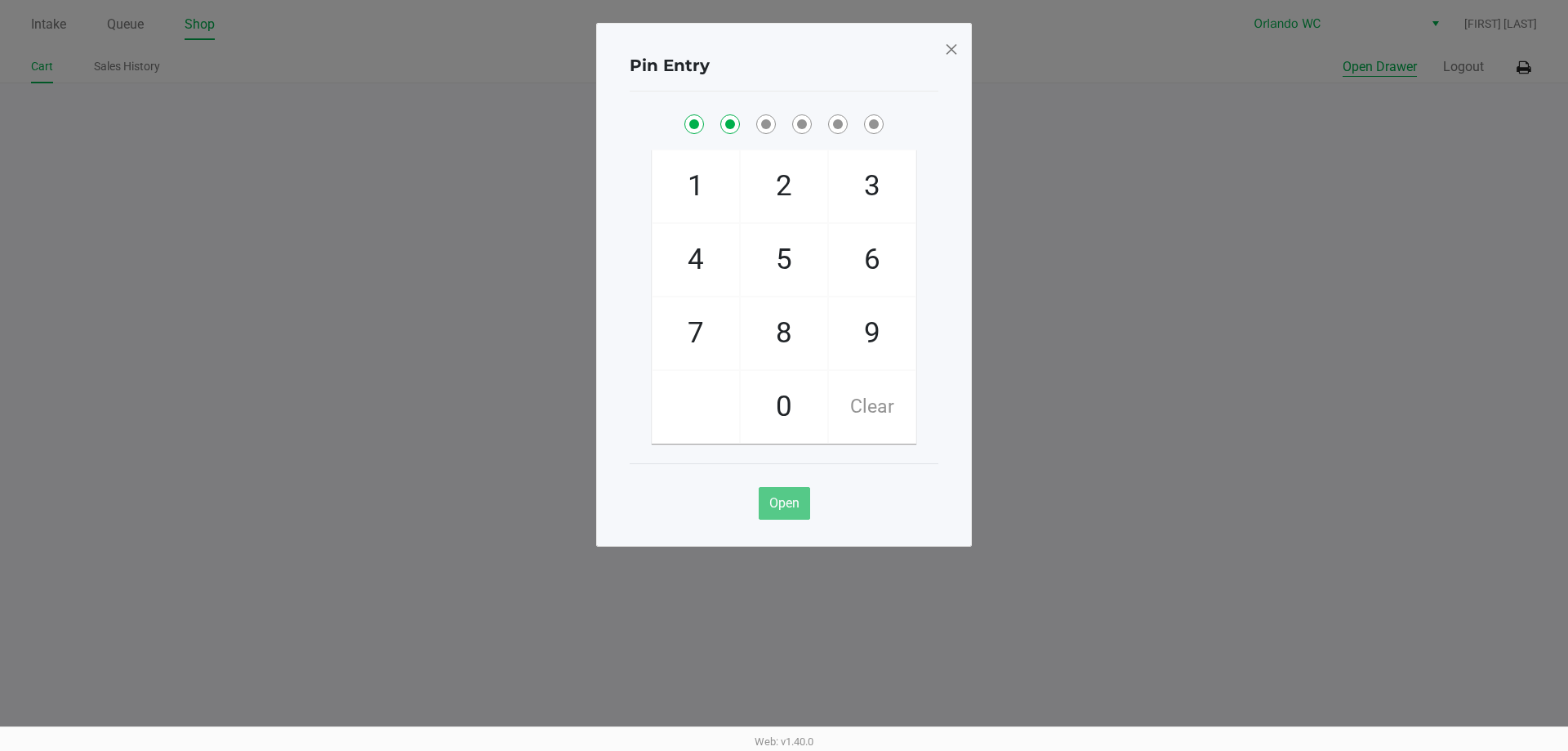 checkbox on "true" 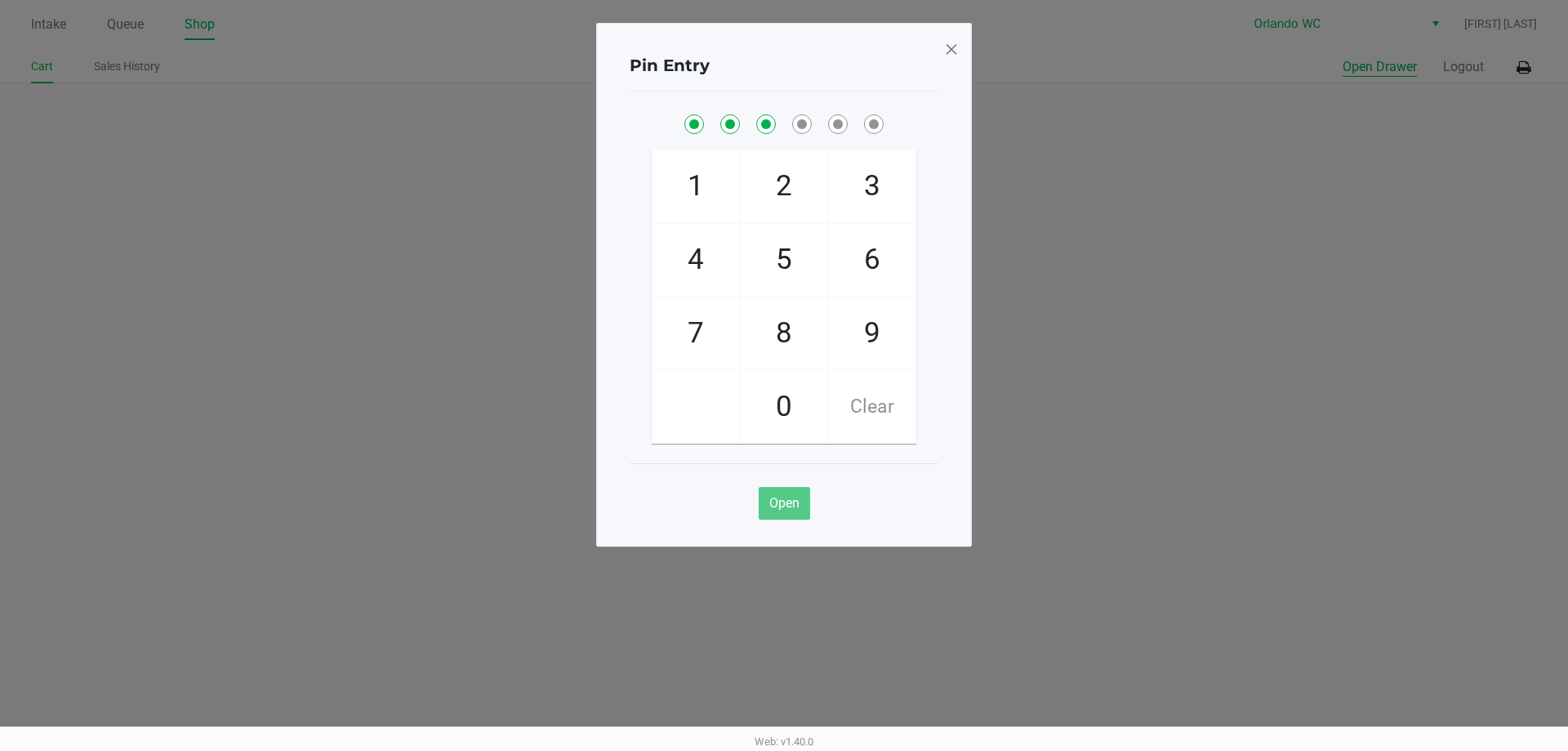 checkbox on "true" 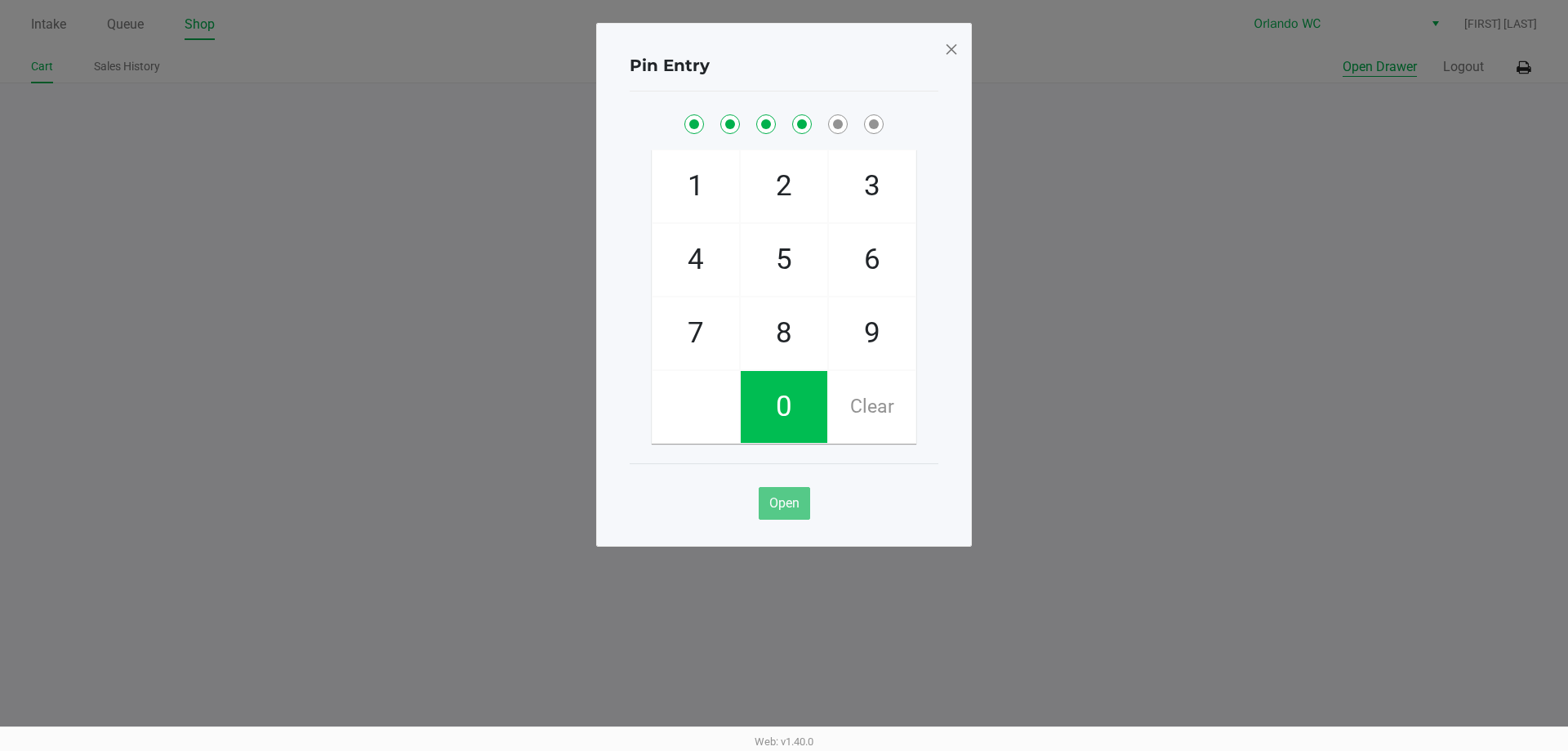 checkbox on "true" 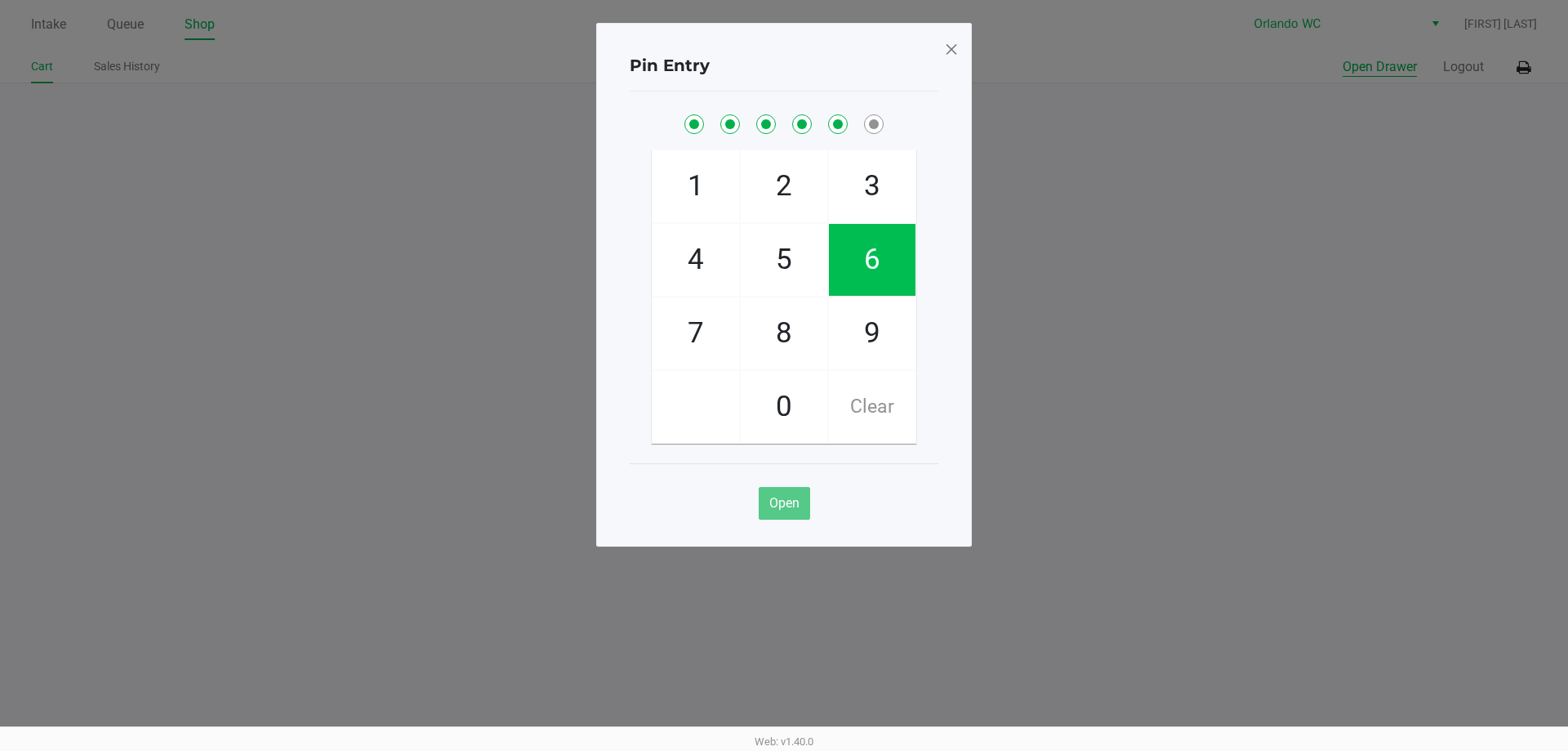 checkbox on "true" 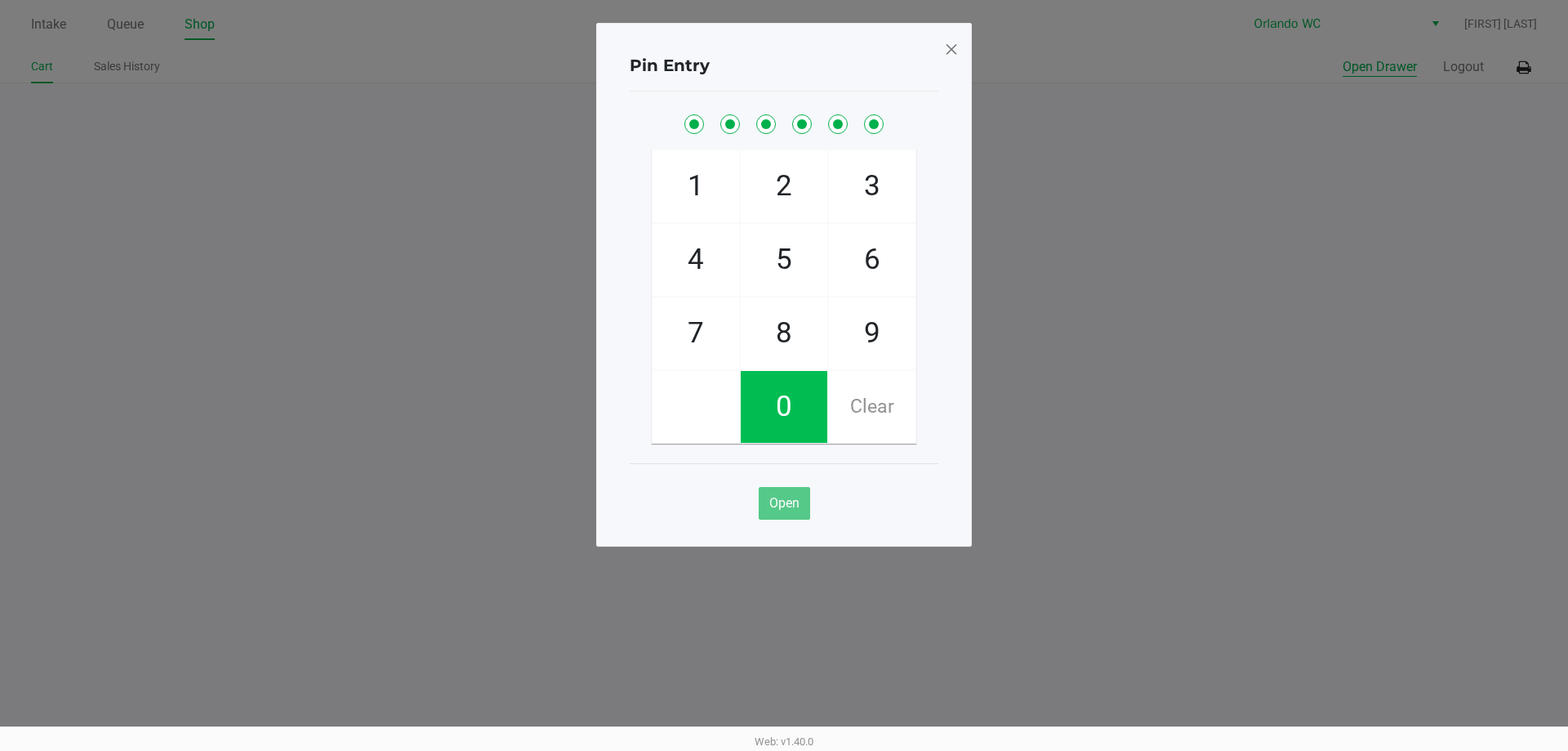checkbox on "true" 